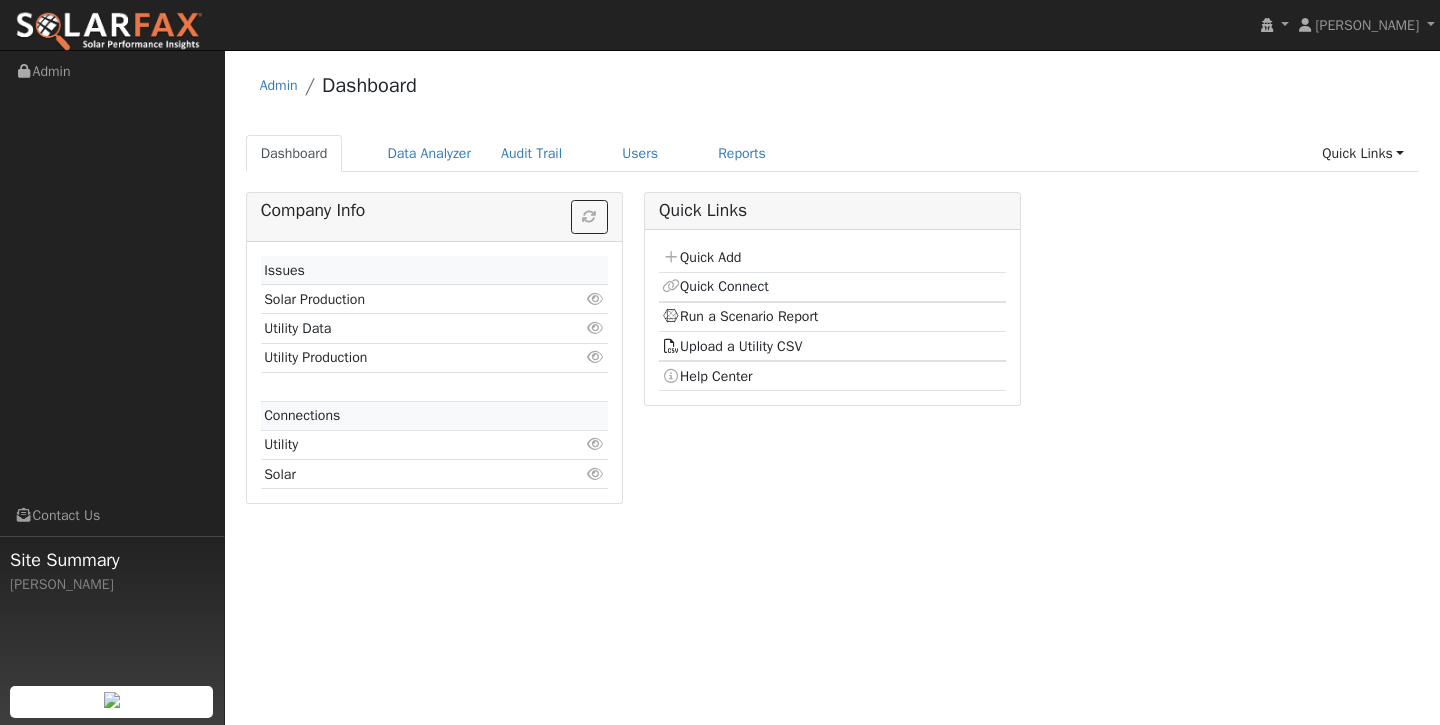 scroll, scrollTop: 0, scrollLeft: 0, axis: both 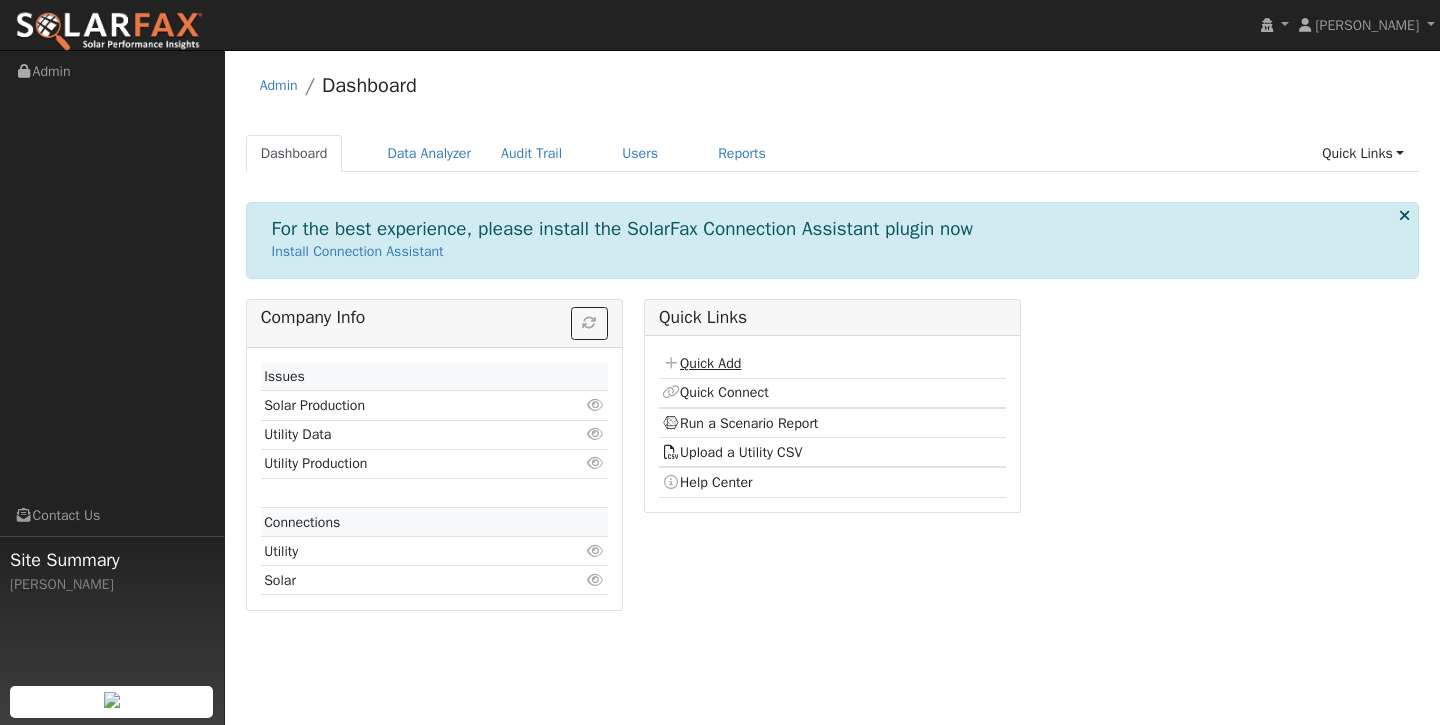 click on "Quick Add" at bounding box center (701, 363) 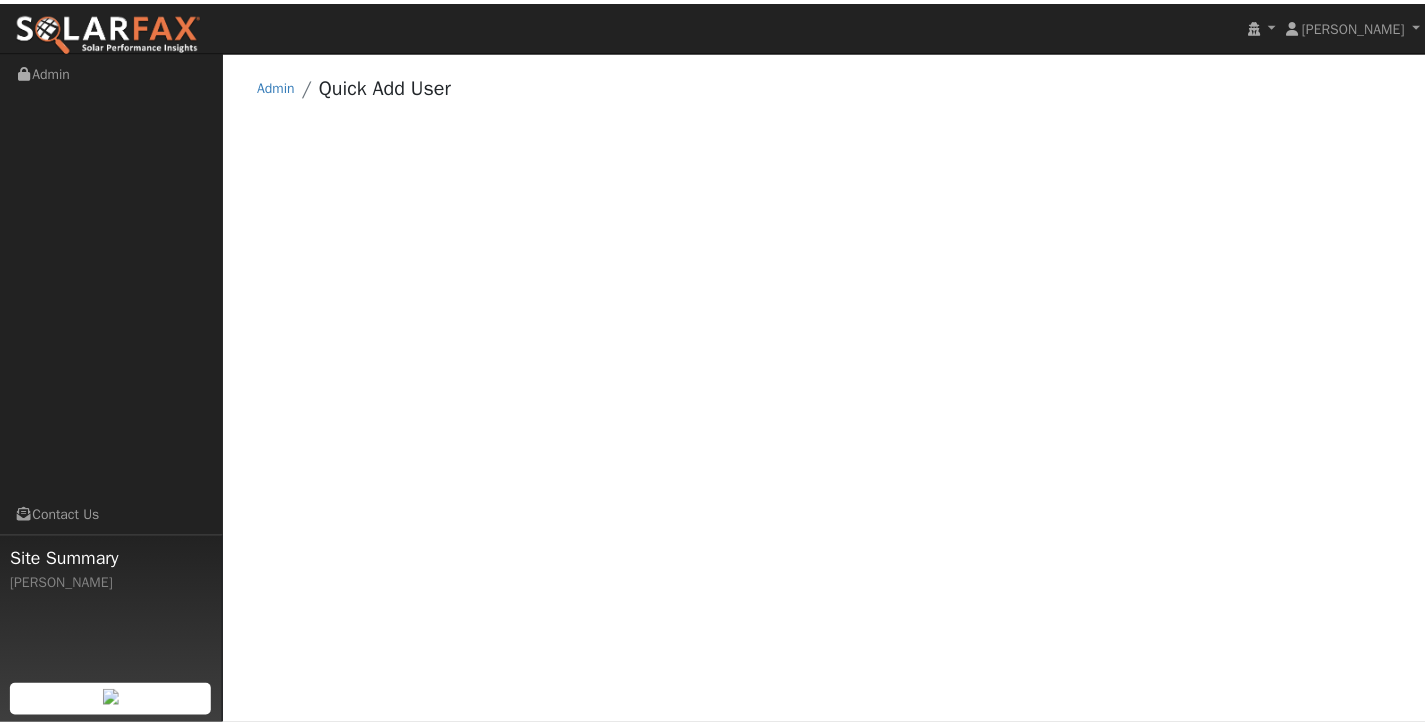 scroll, scrollTop: 0, scrollLeft: 0, axis: both 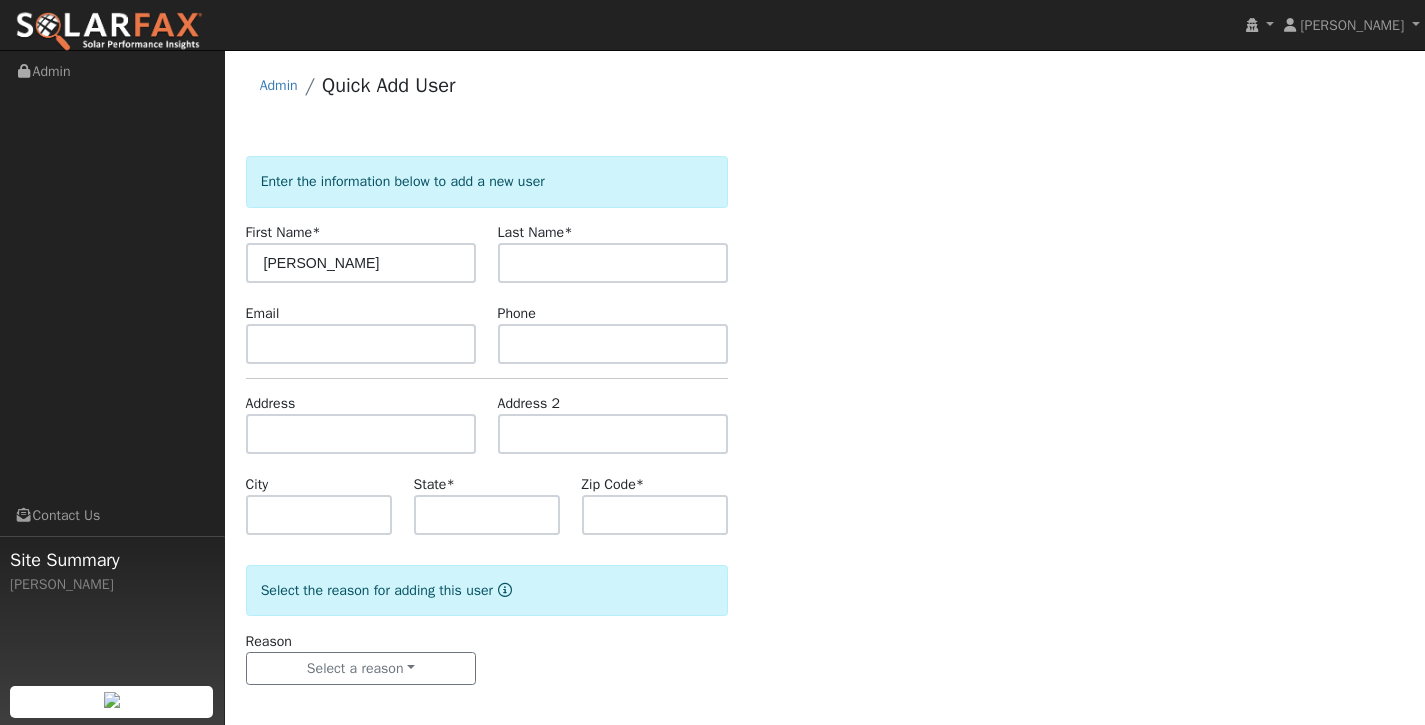 type on "[PERSON_NAME]" 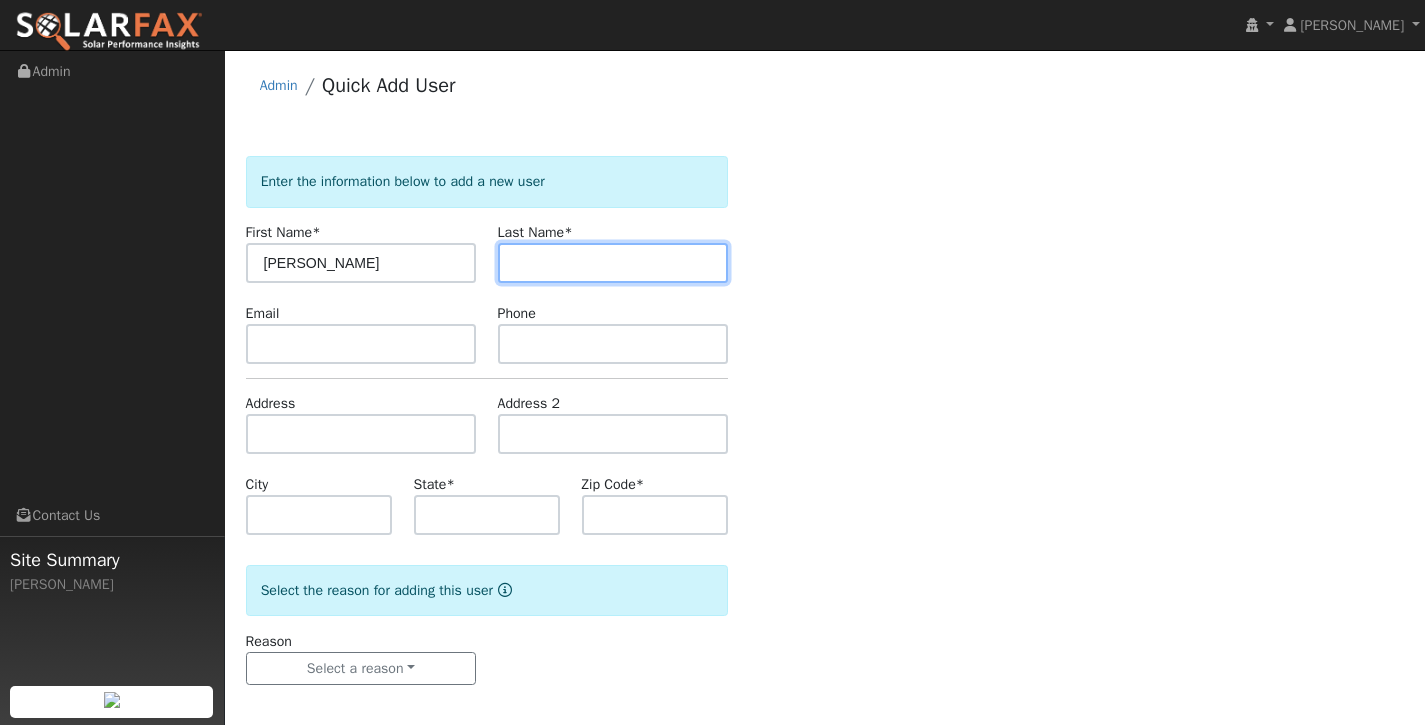 click at bounding box center [613, 263] 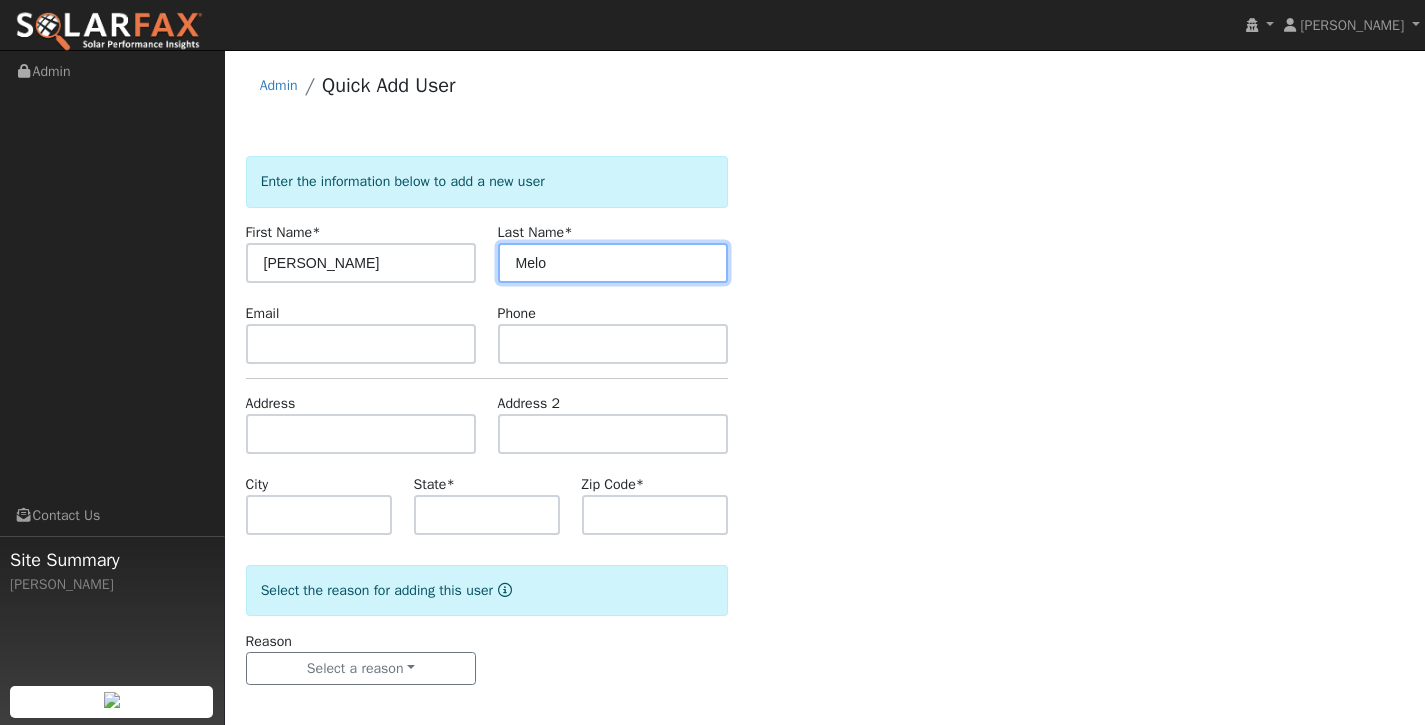 scroll, scrollTop: 10, scrollLeft: 0, axis: vertical 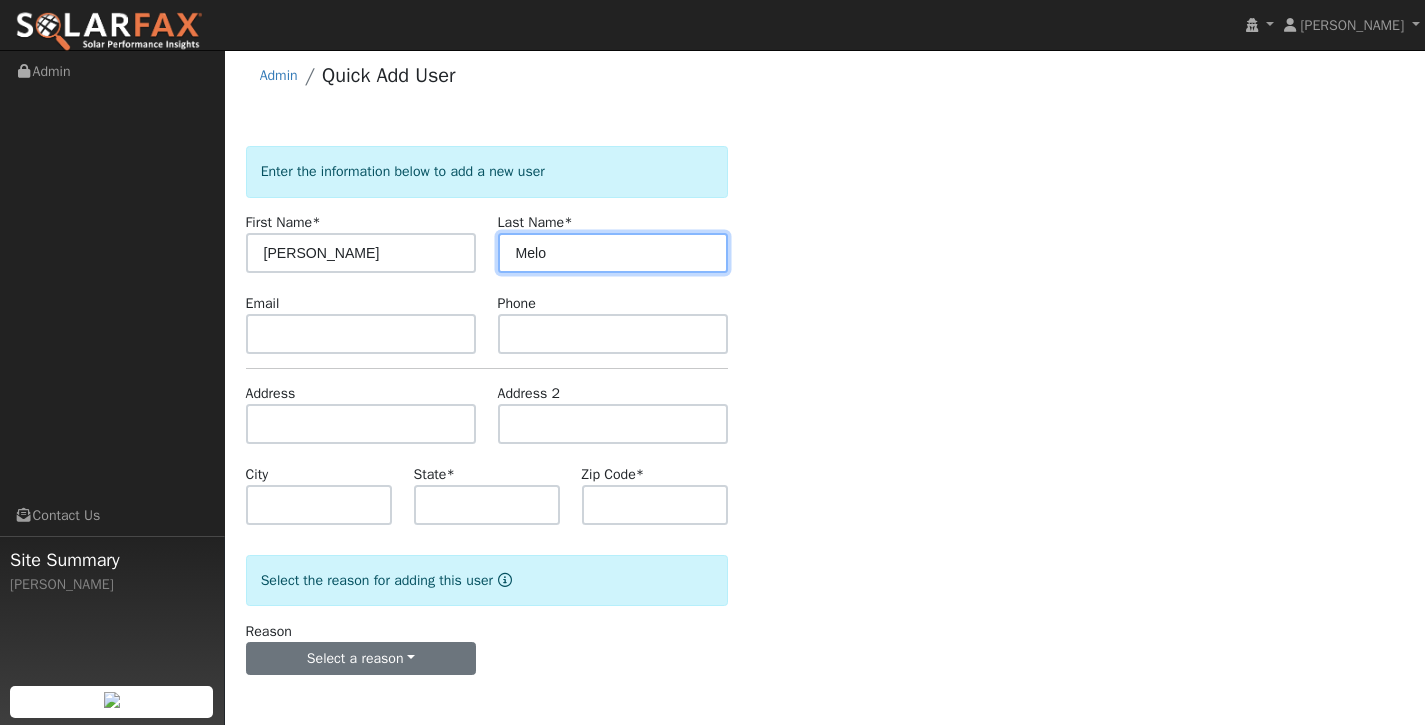 type on "Melo" 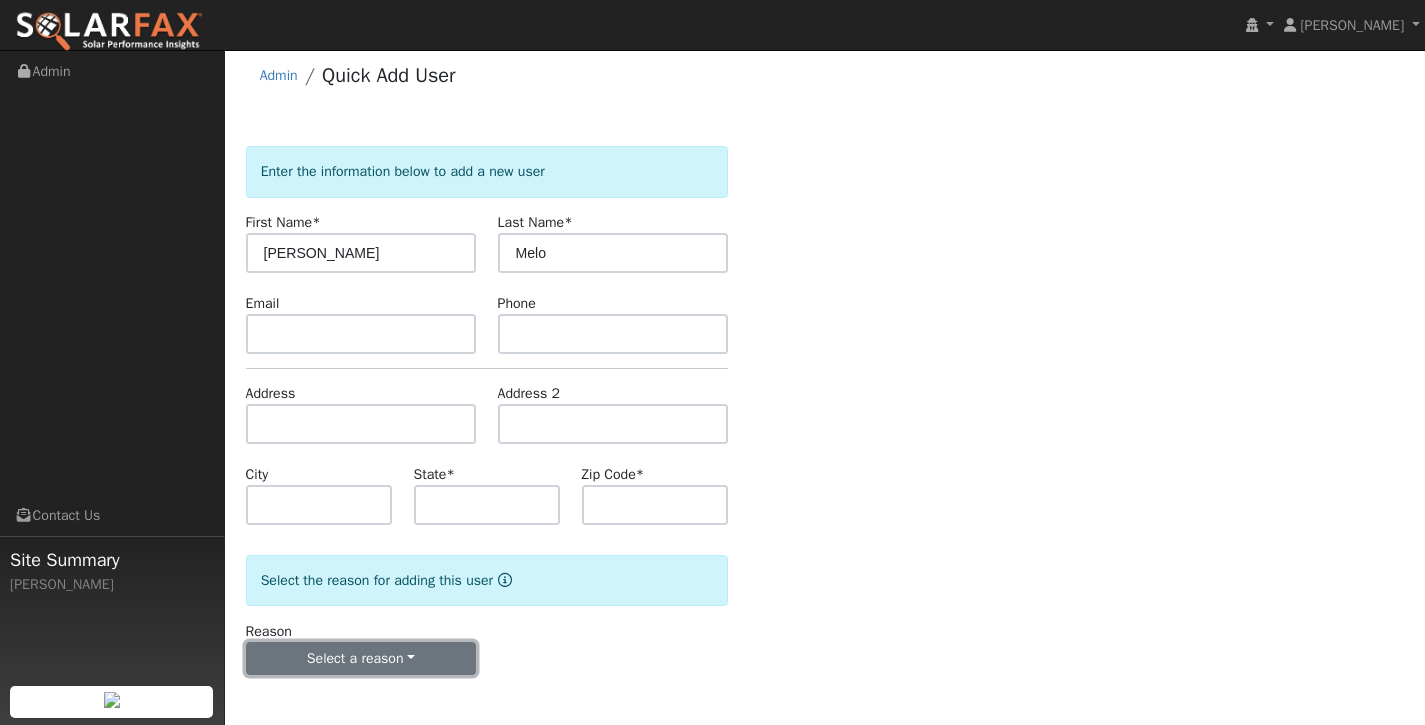 click on "Select a reason" at bounding box center (361, 659) 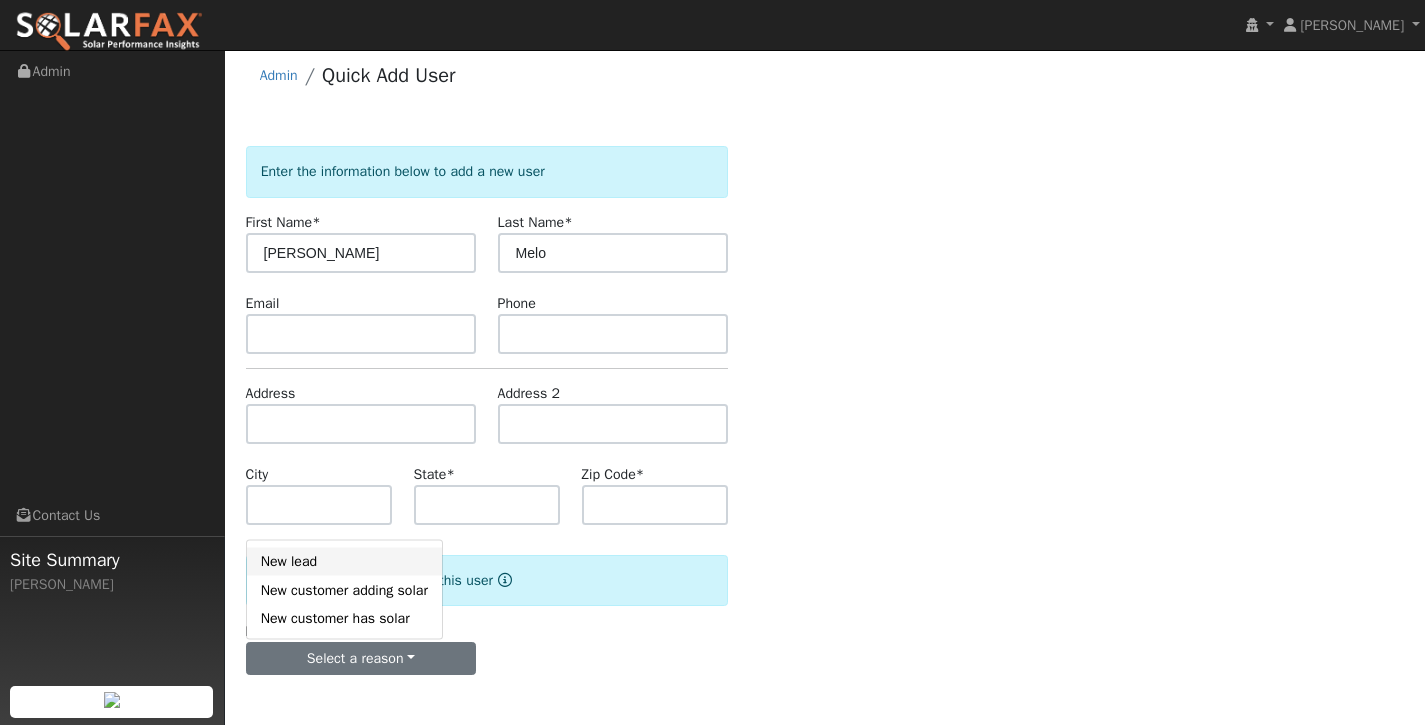 click on "New lead" at bounding box center [344, 561] 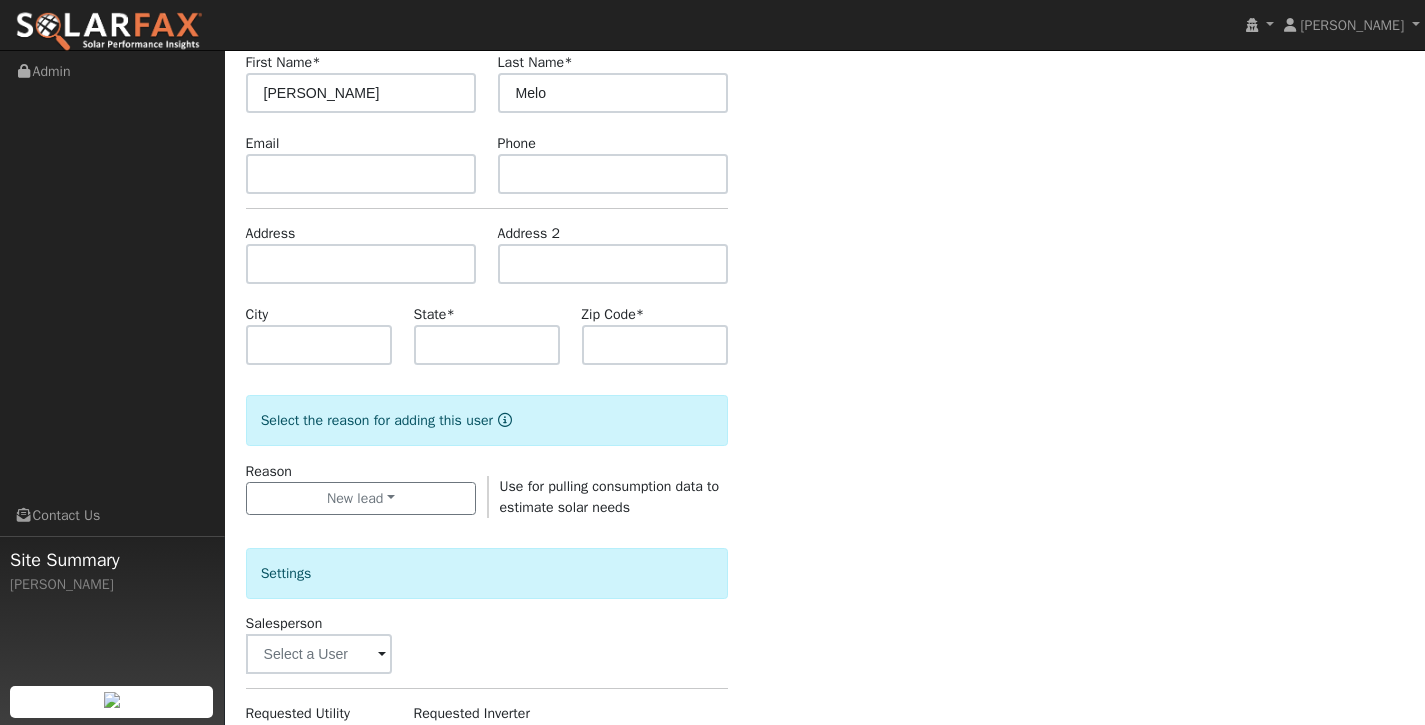 scroll, scrollTop: 181, scrollLeft: 0, axis: vertical 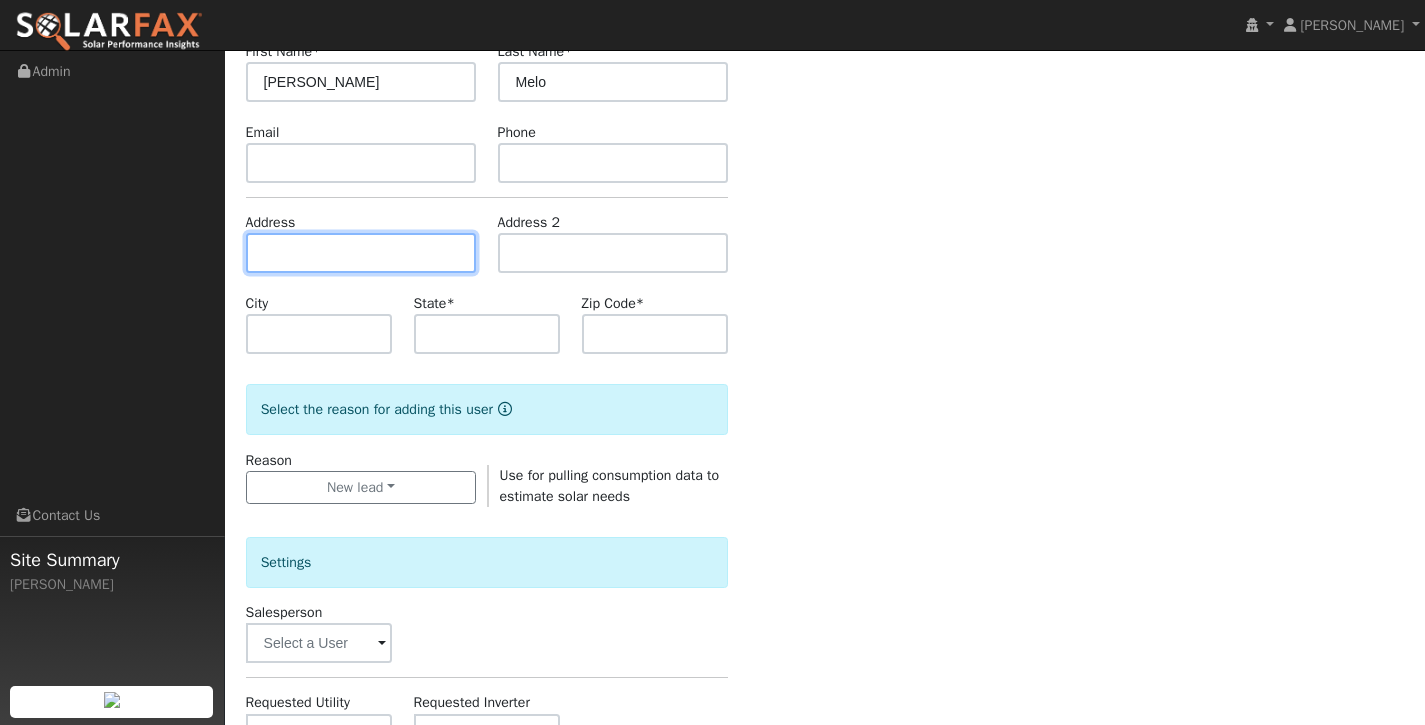 click at bounding box center [361, 253] 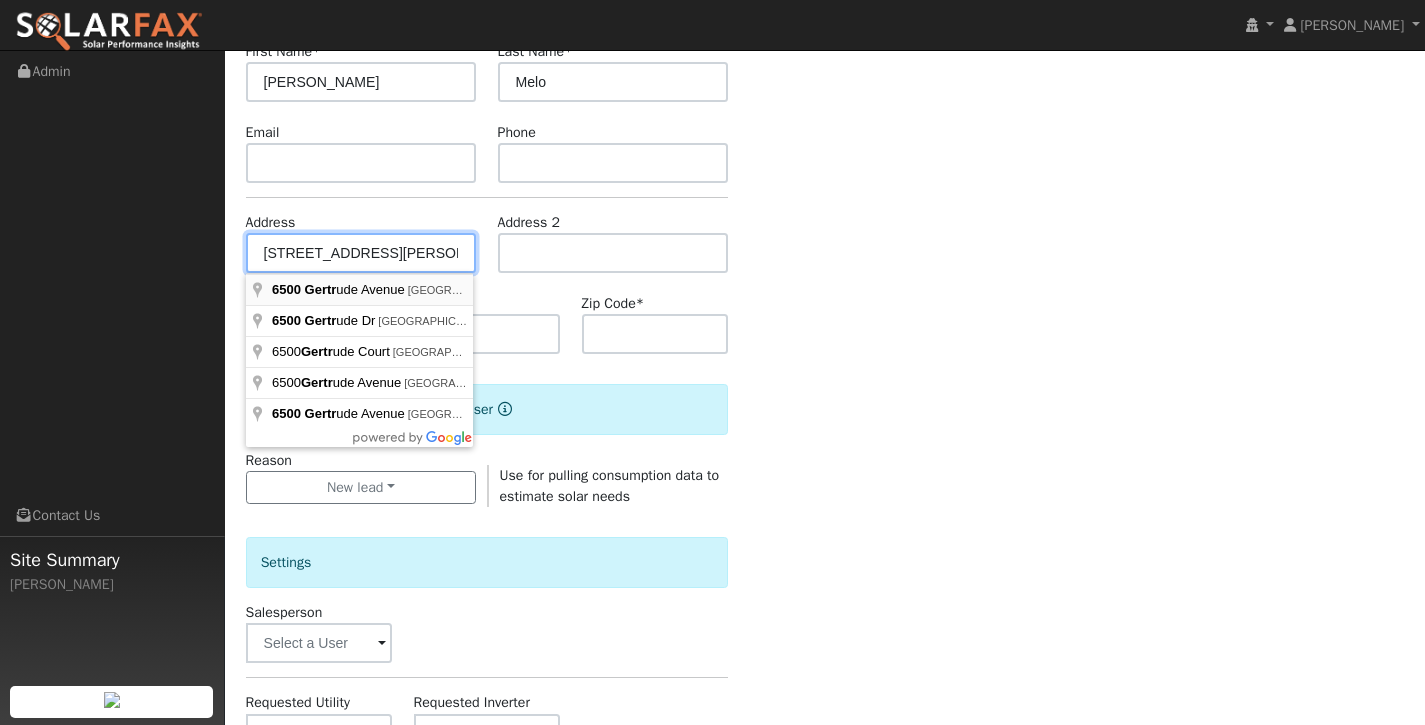 type on "6500 Gertrude Avenue" 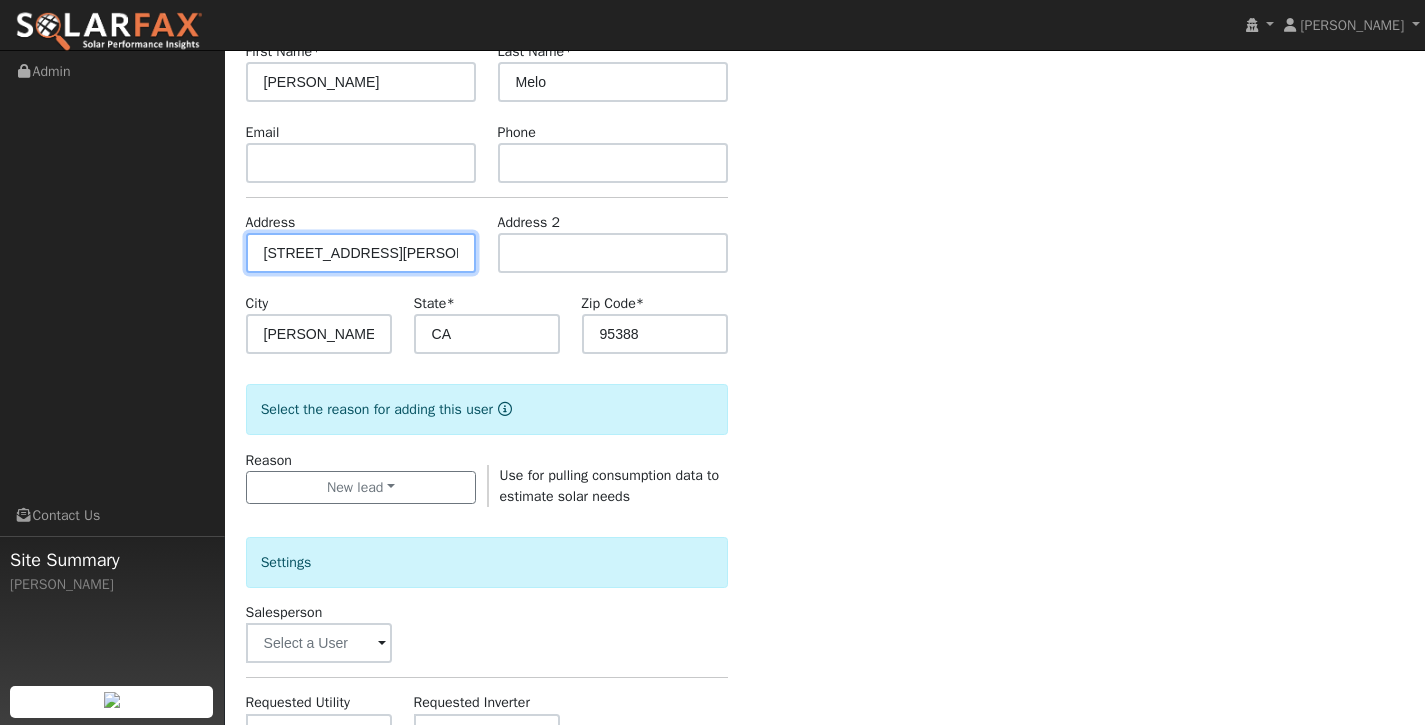 scroll, scrollTop: 0, scrollLeft: 0, axis: both 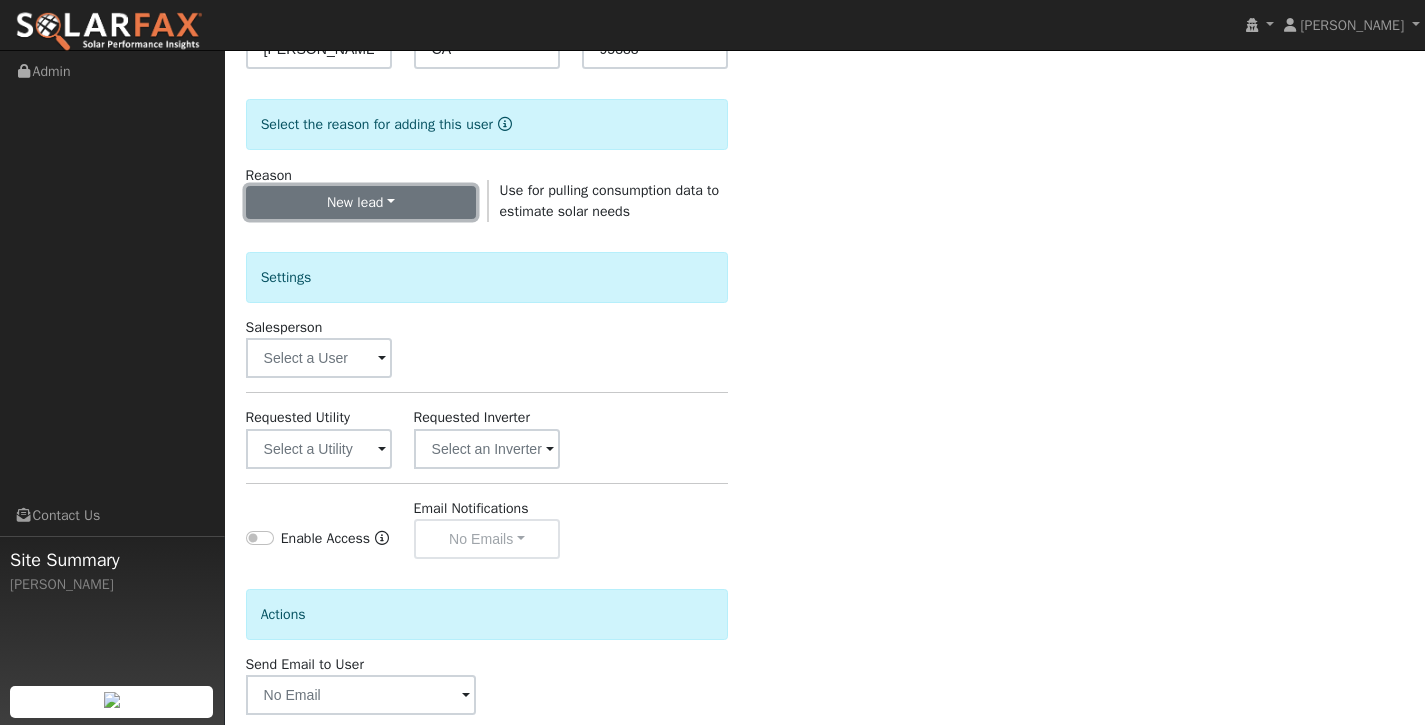 click on "New lead" at bounding box center [361, 203] 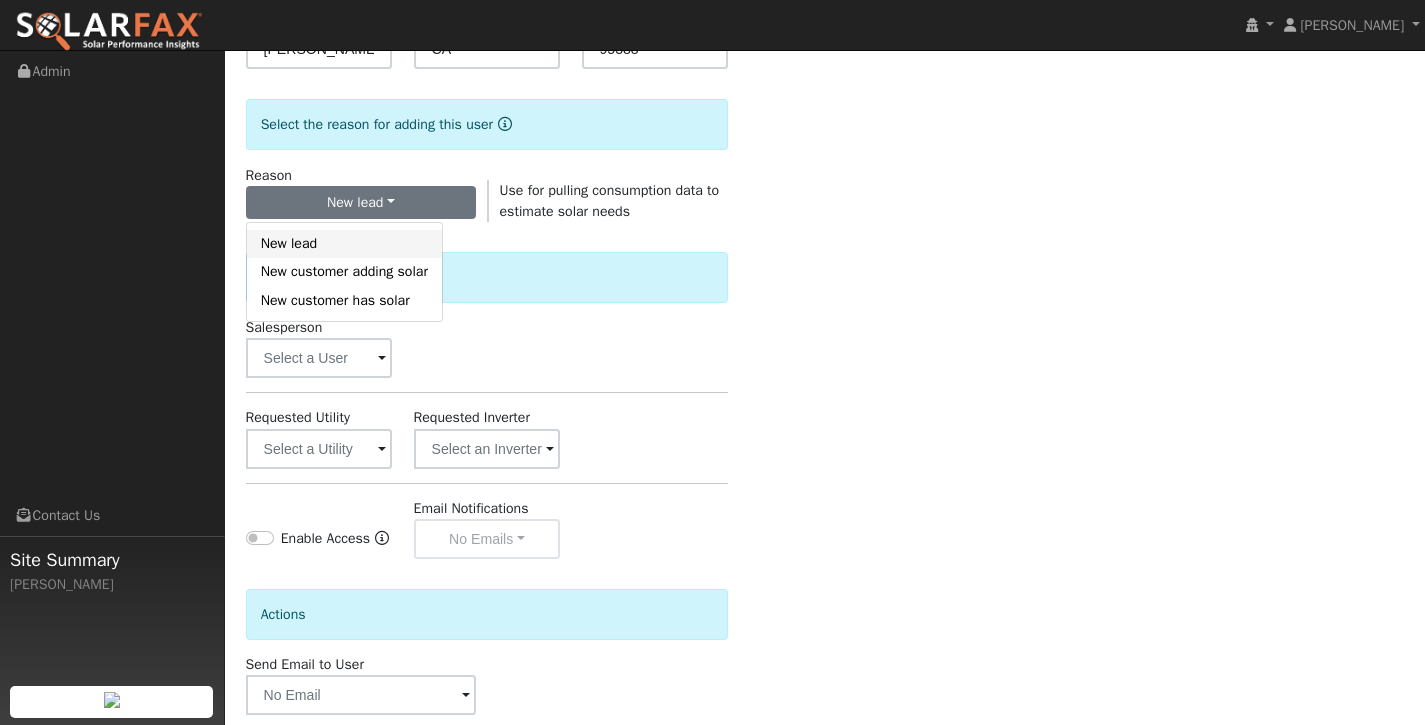 click on "New lead" at bounding box center (344, 244) 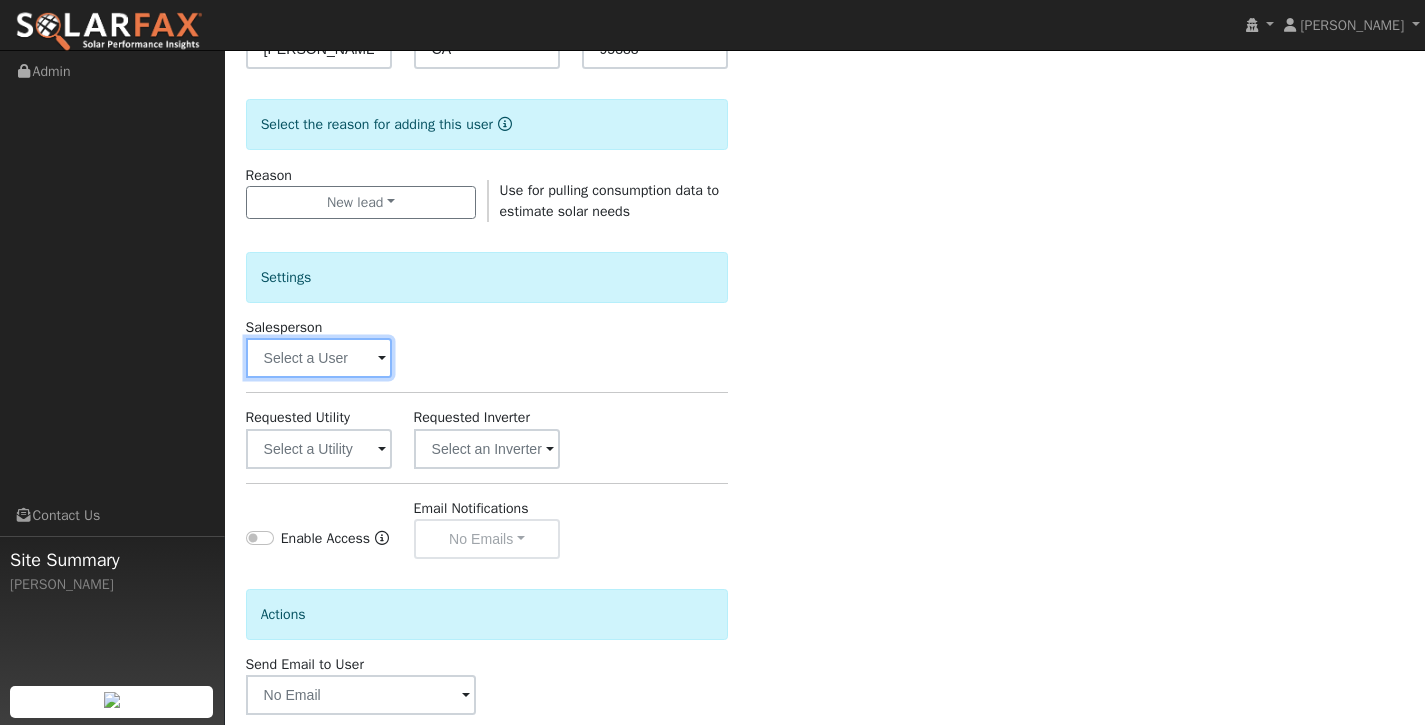 click at bounding box center [319, 358] 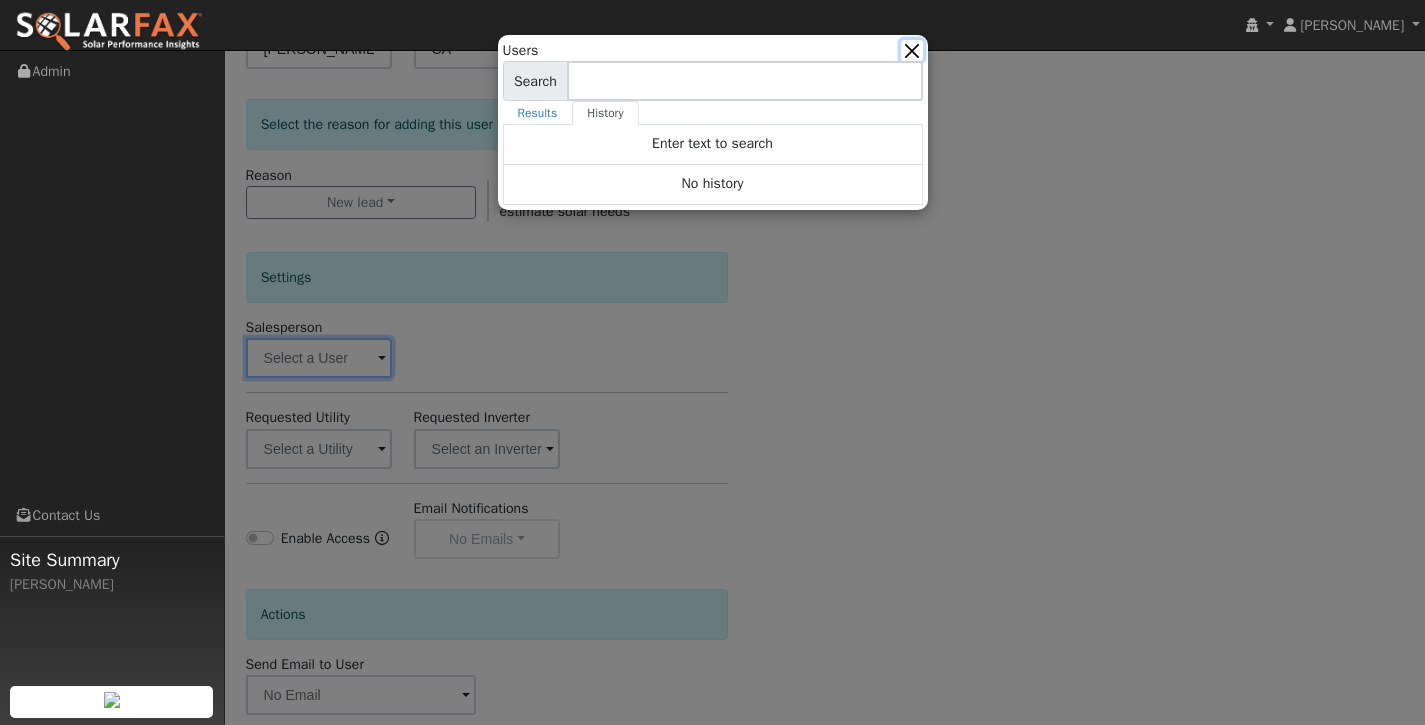click at bounding box center (911, 50) 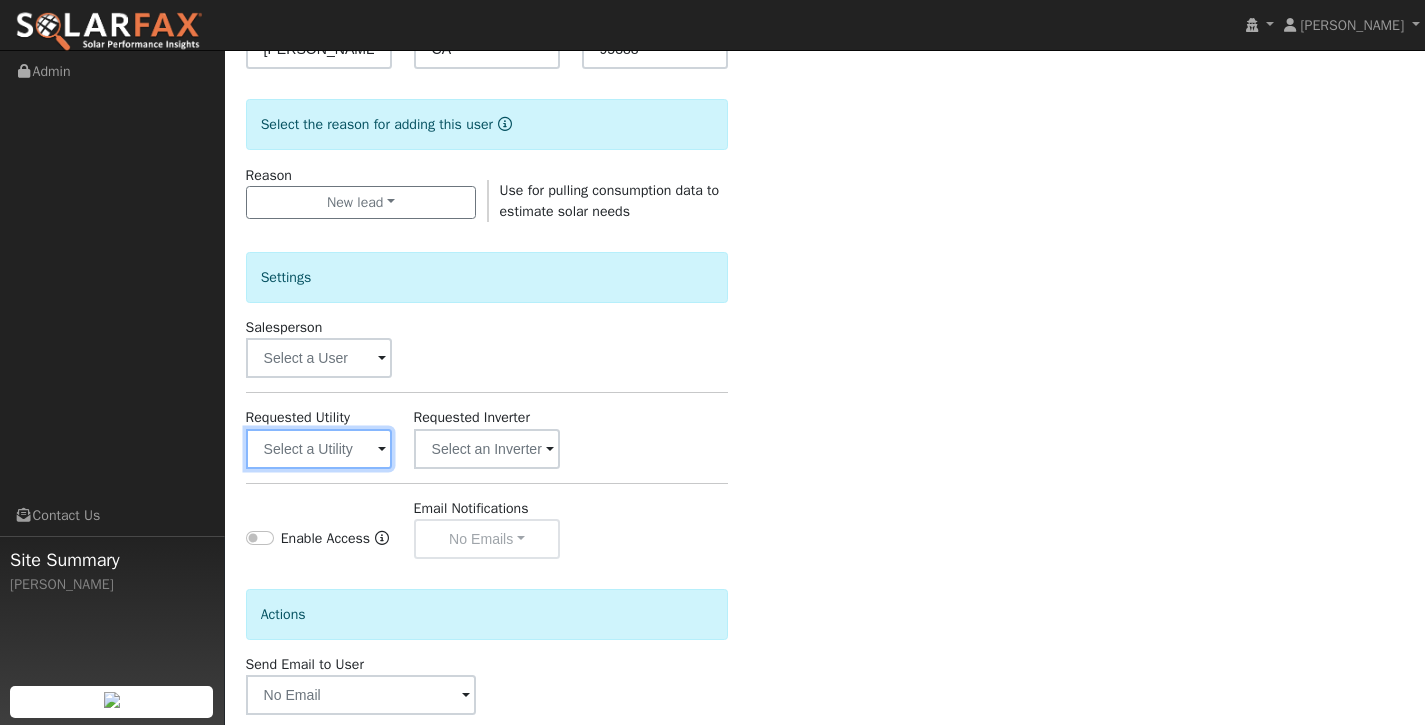 click at bounding box center [319, 449] 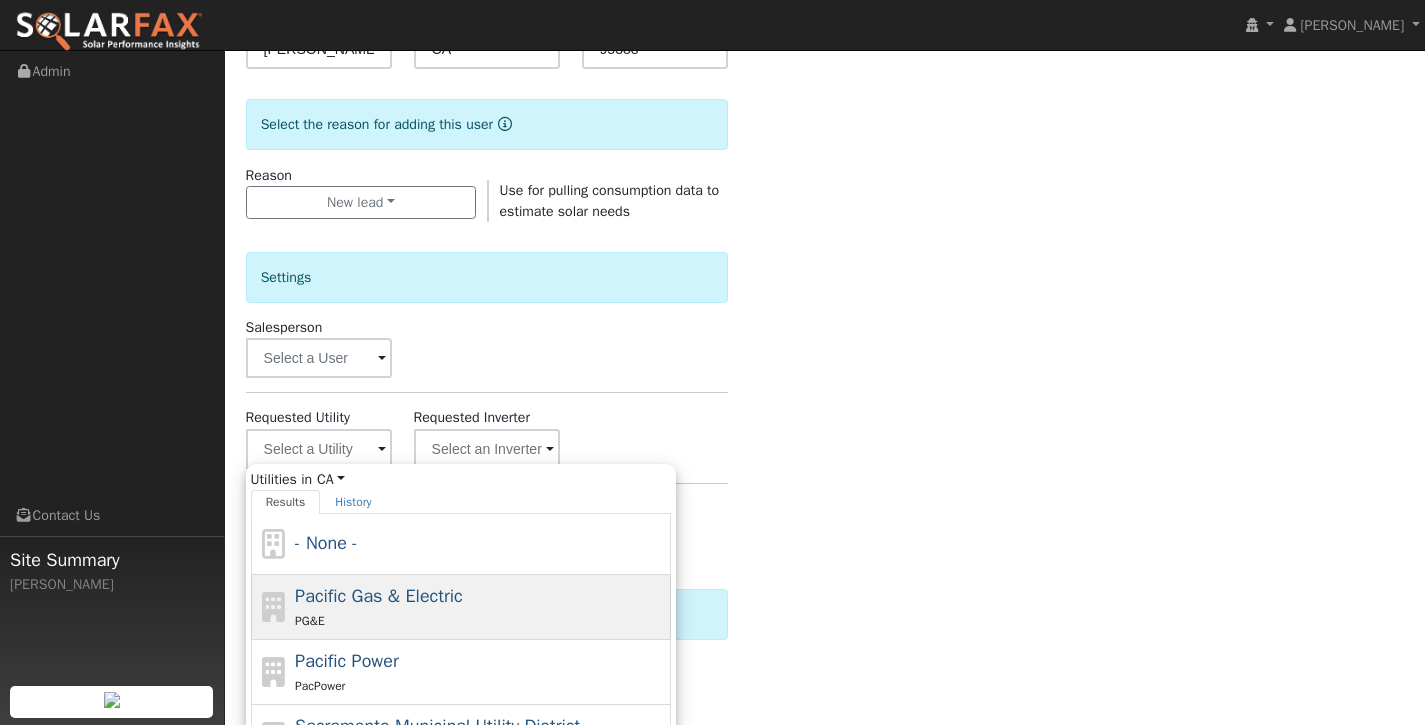 click on "PG&E" at bounding box center [480, 620] 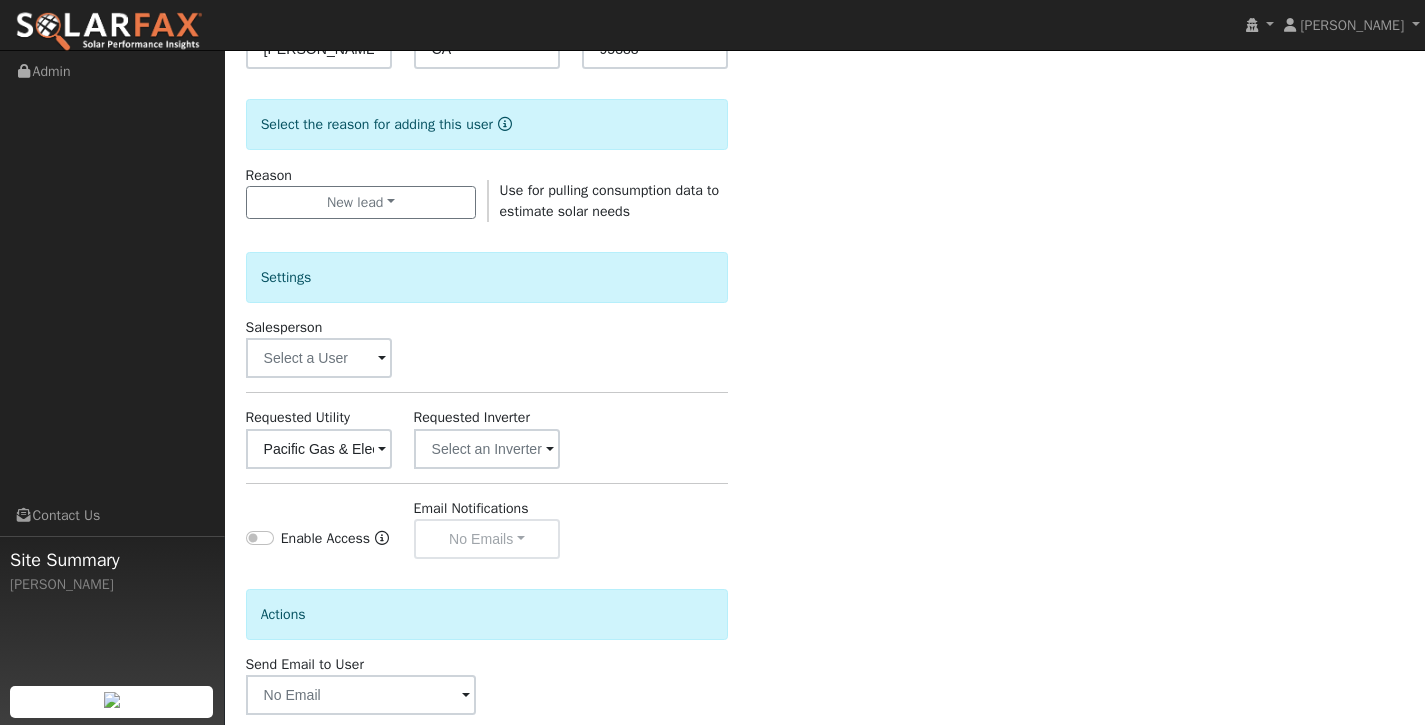 scroll, scrollTop: 583, scrollLeft: 0, axis: vertical 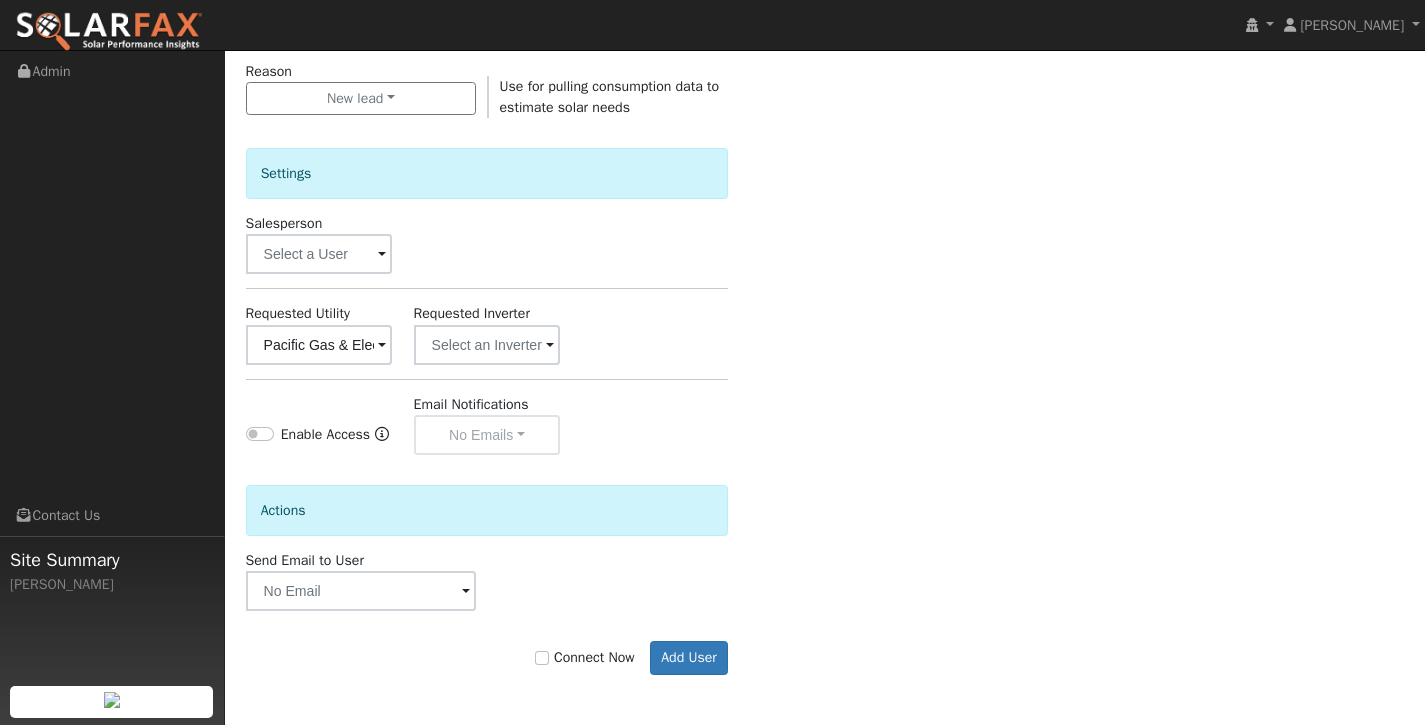 click on "Connect Now" at bounding box center [585, 657] 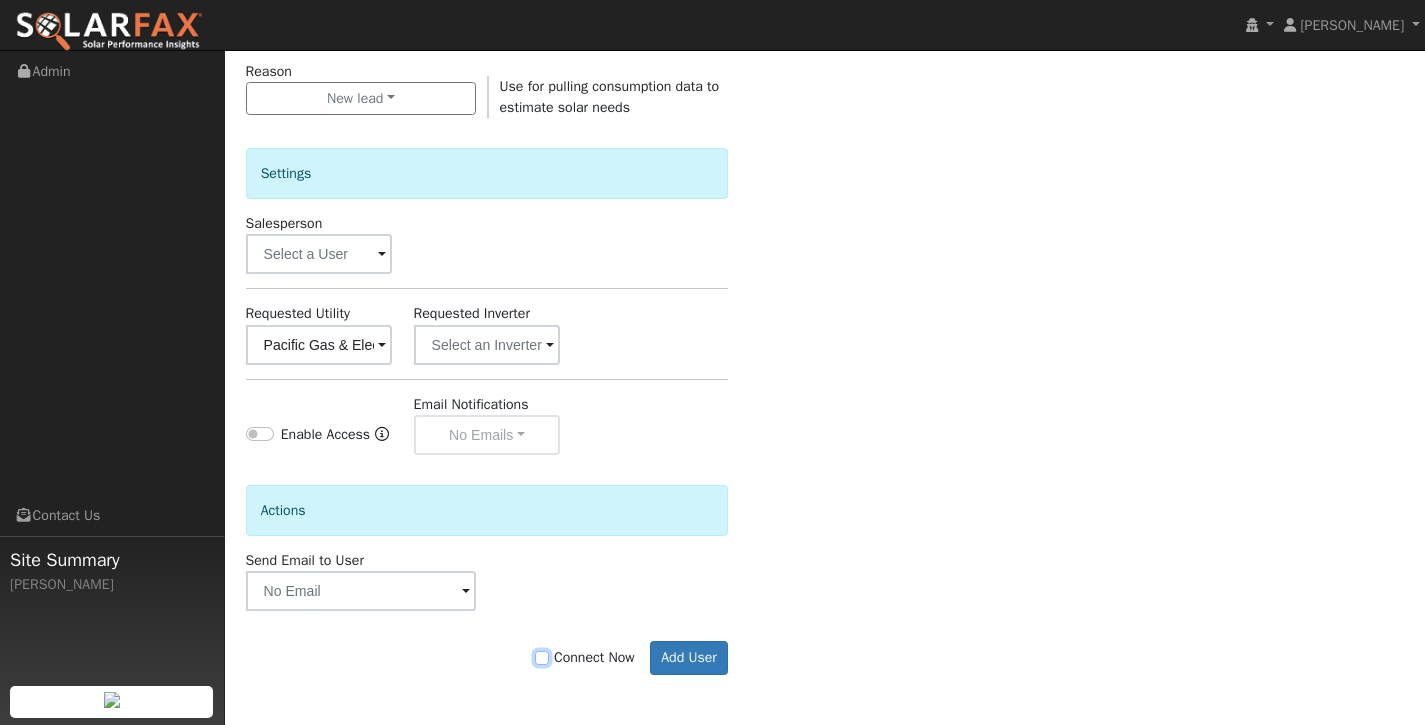 click on "Connect Now" at bounding box center [542, 658] 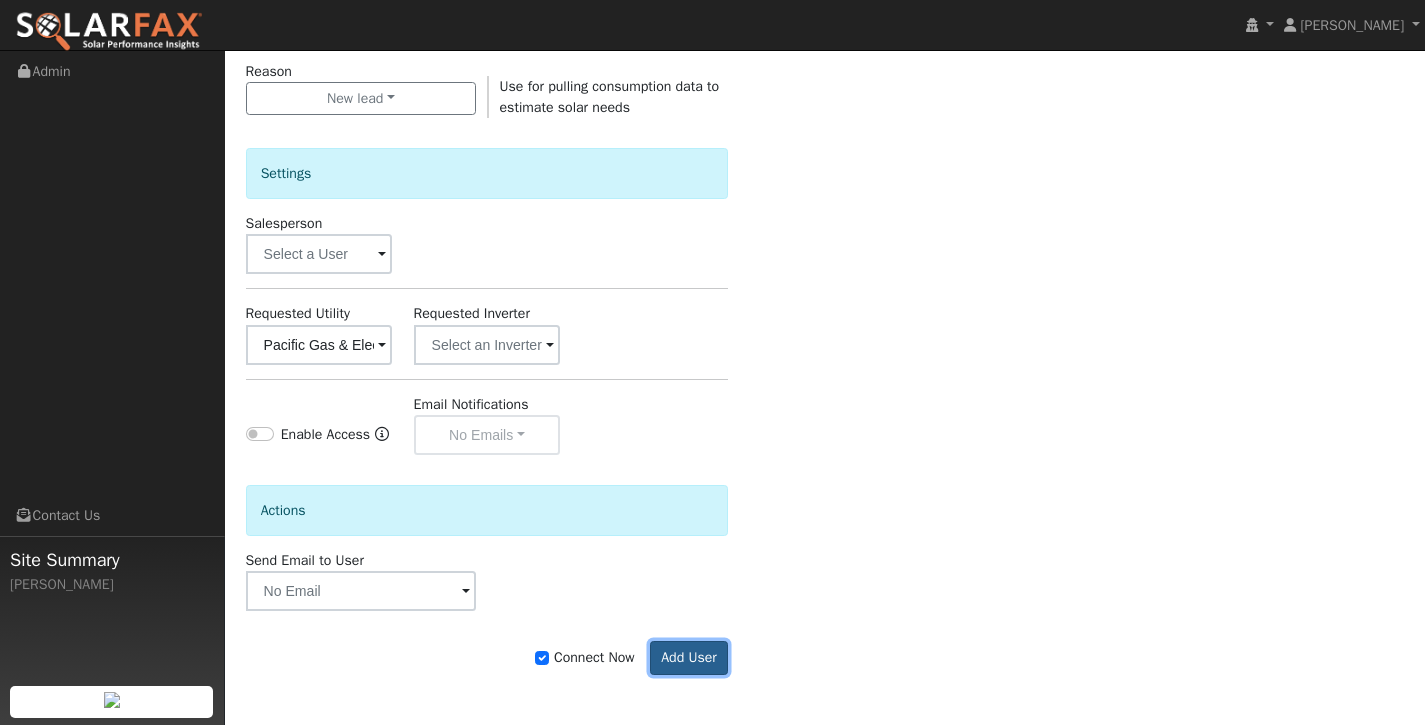 click on "Add User" at bounding box center (689, 658) 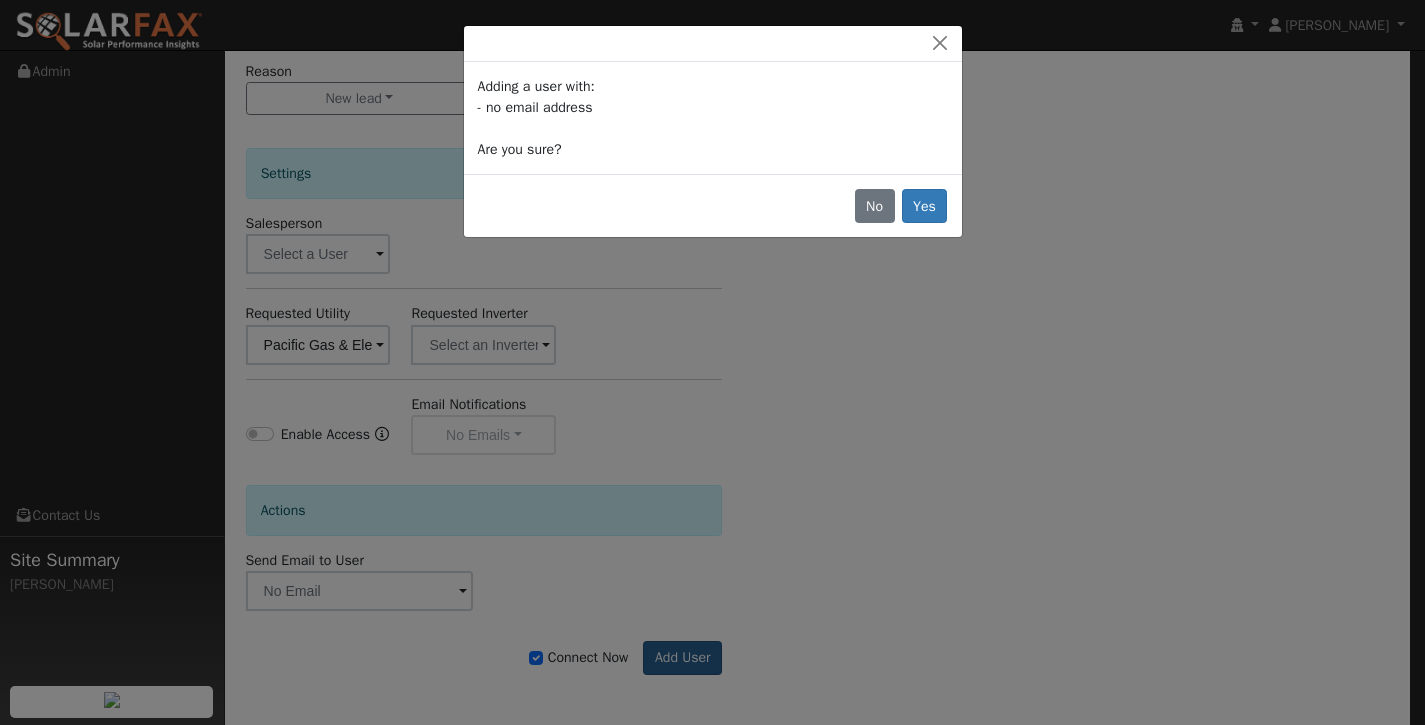 scroll, scrollTop: 570, scrollLeft: 0, axis: vertical 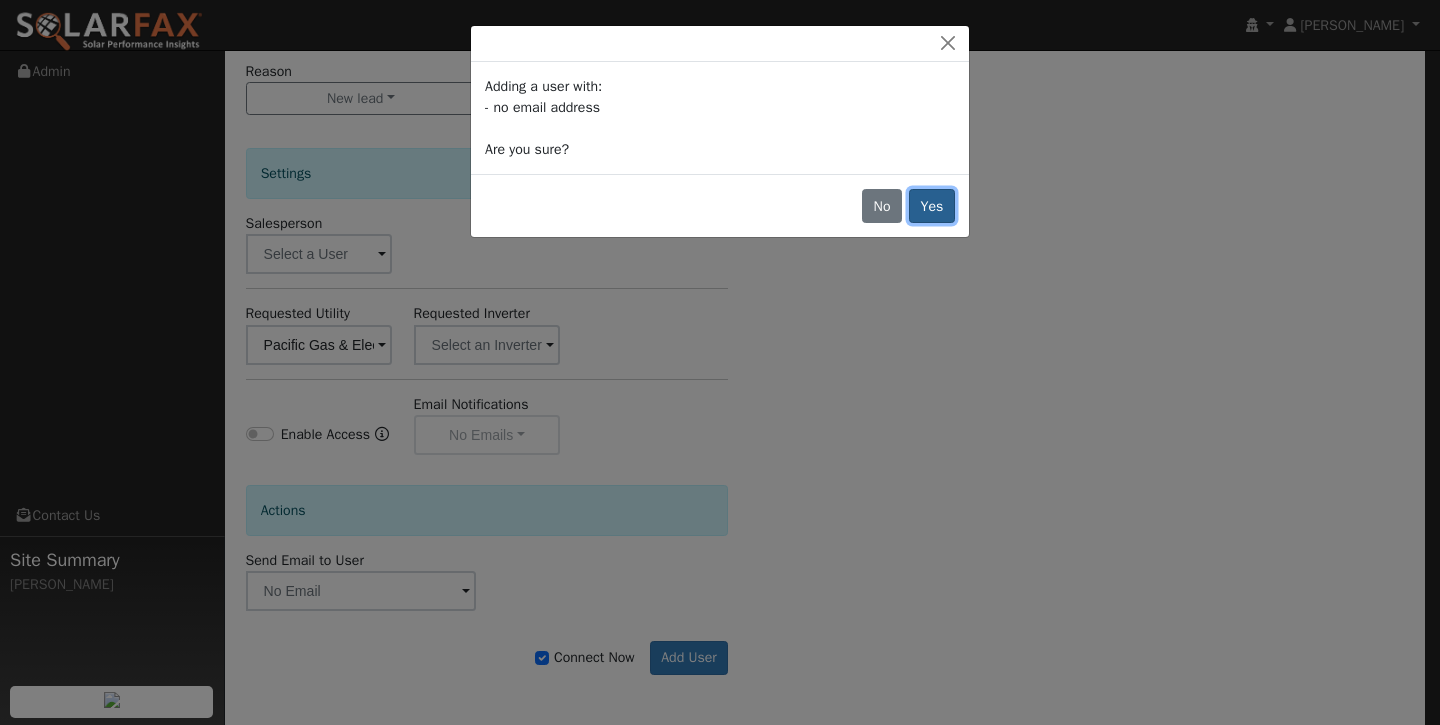 click on "Yes" at bounding box center (932, 206) 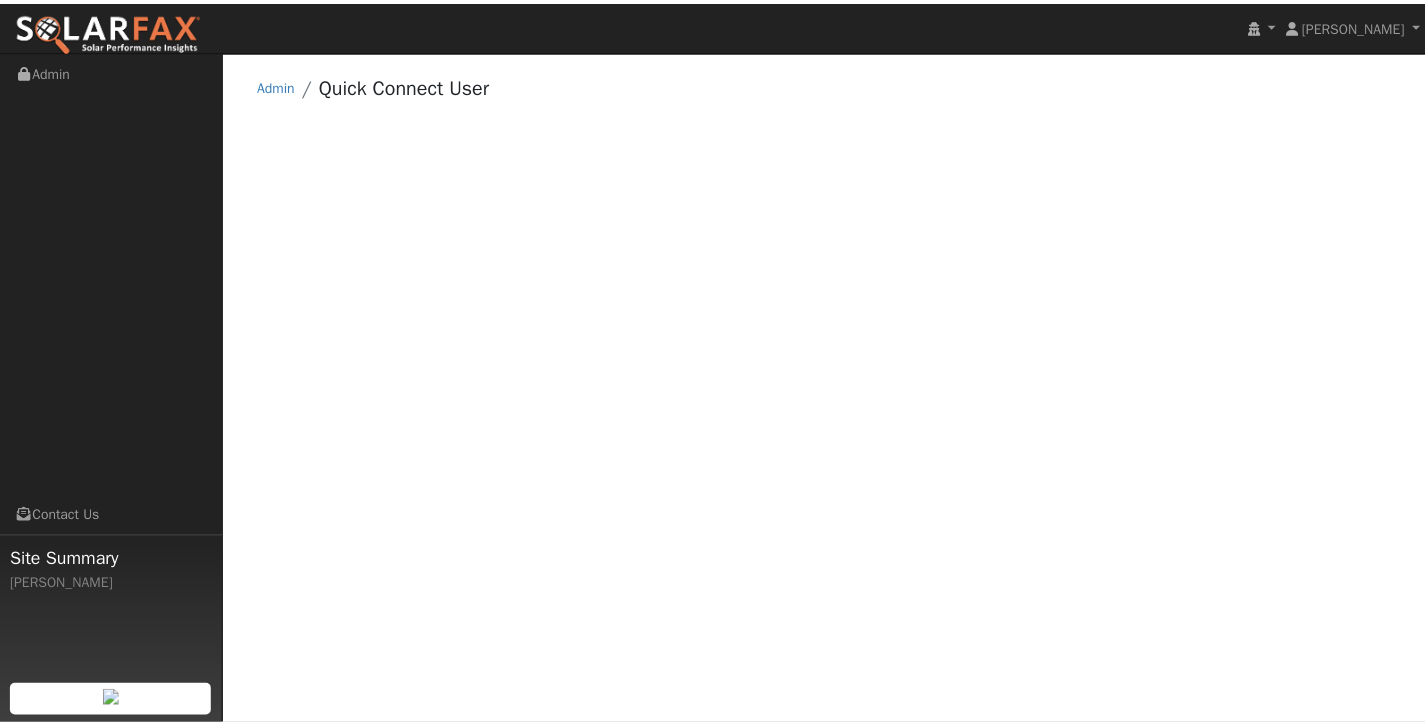 scroll, scrollTop: 0, scrollLeft: 0, axis: both 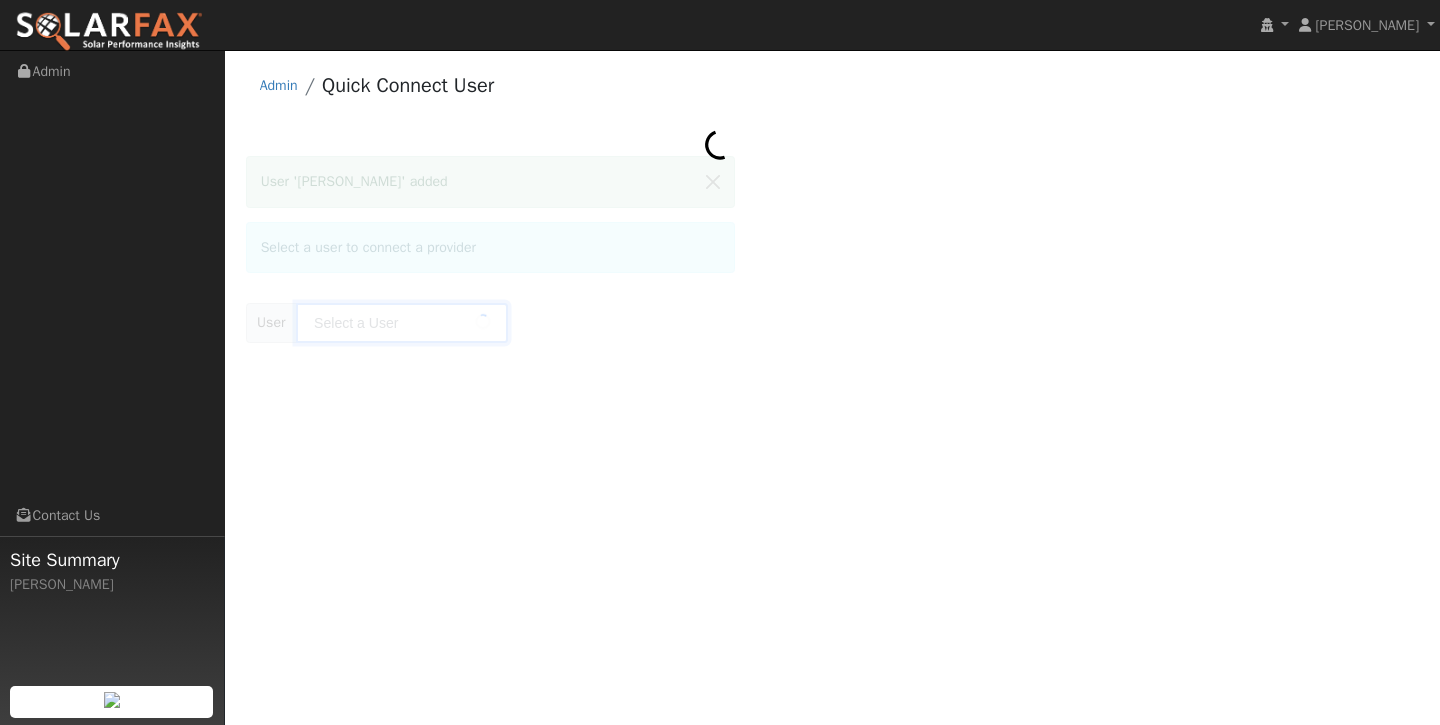 type on "[PERSON_NAME]" 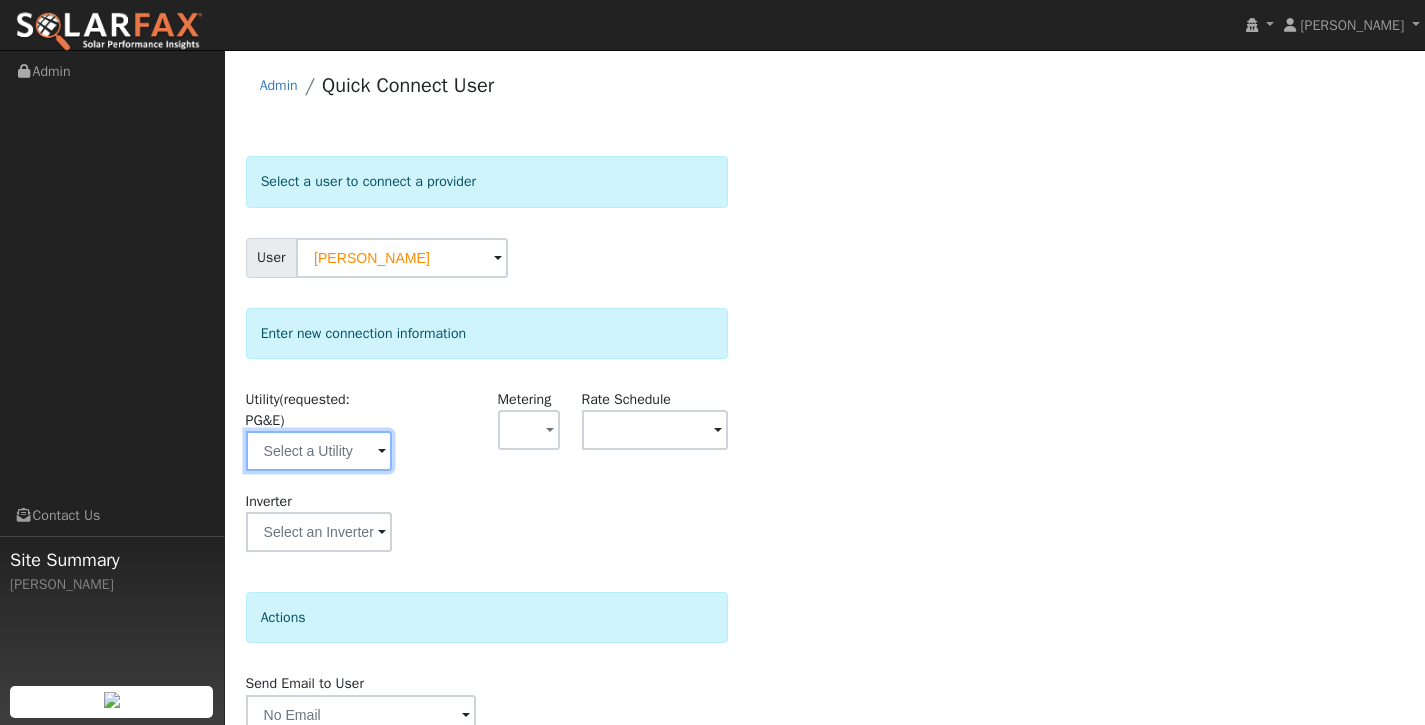 click at bounding box center [319, 451] 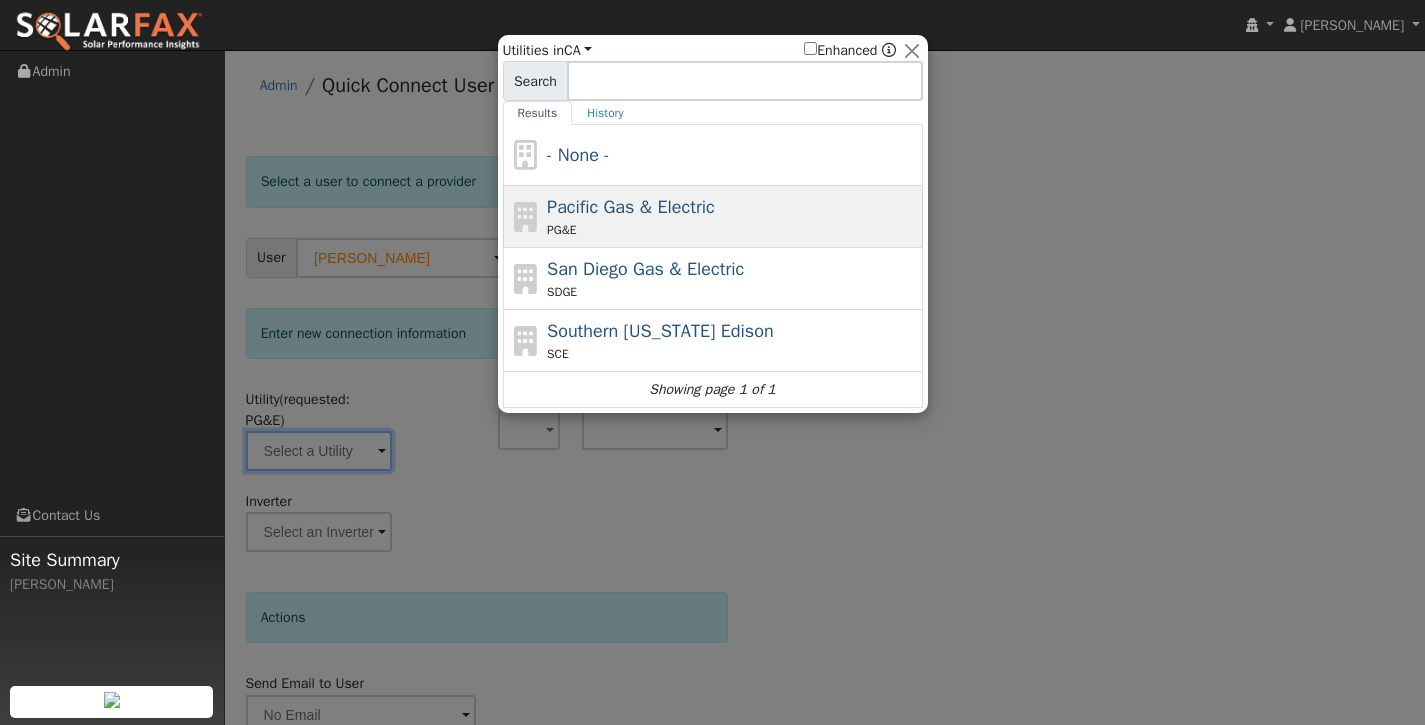 click on "PG&E" at bounding box center (732, 230) 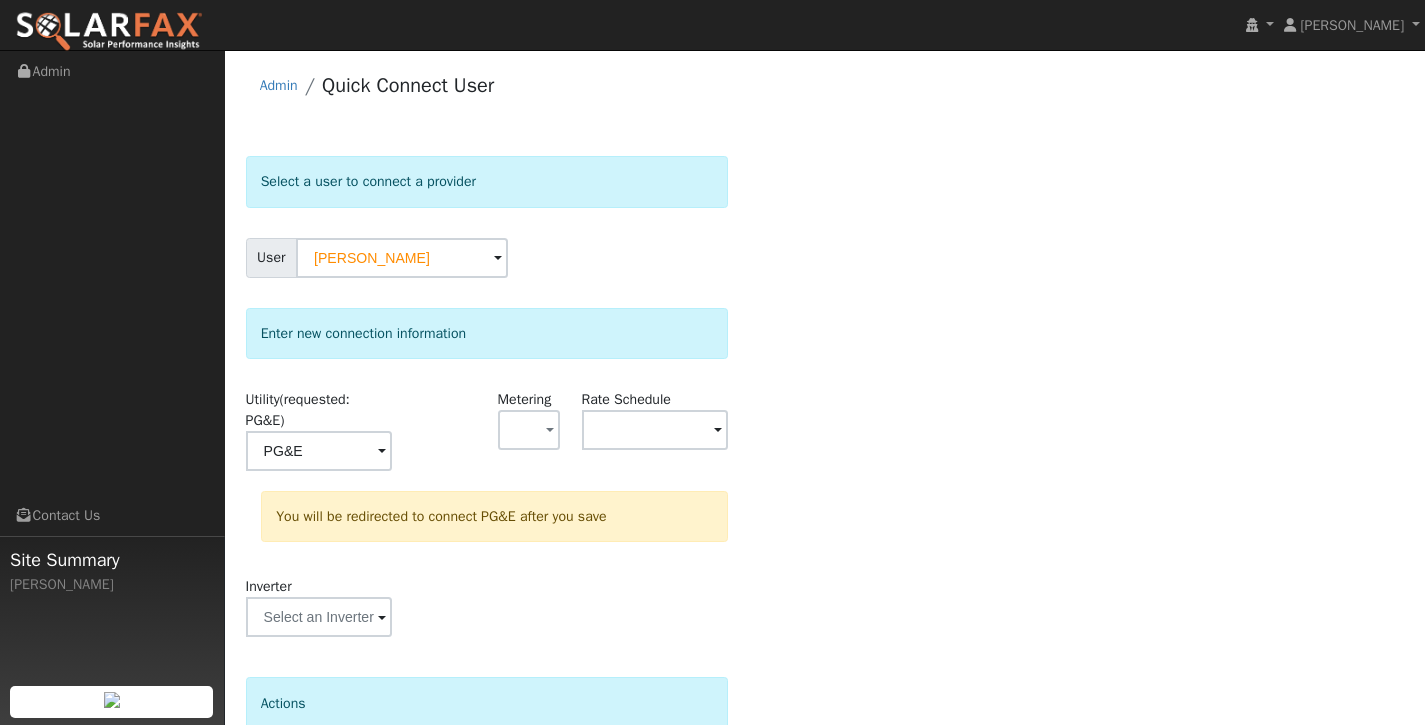 scroll, scrollTop: 178, scrollLeft: 0, axis: vertical 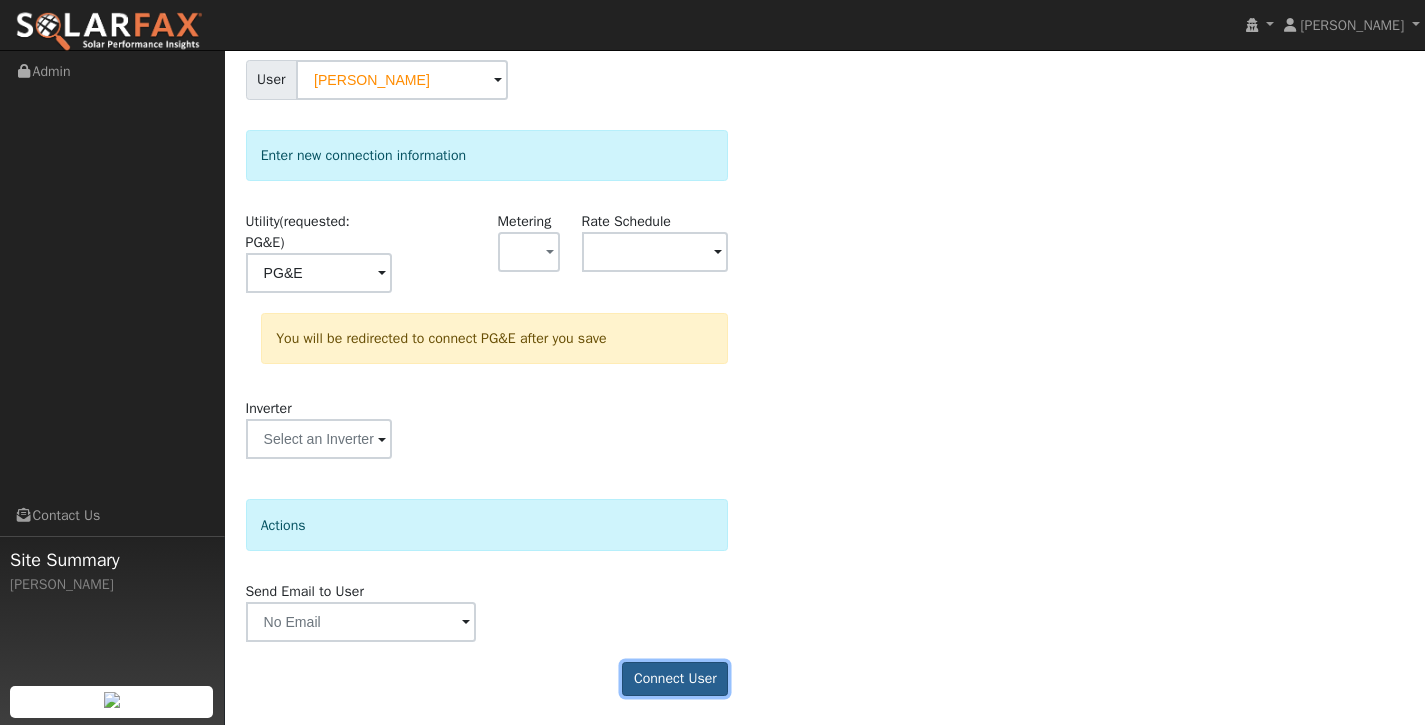 click on "Connect User" at bounding box center (675, 679) 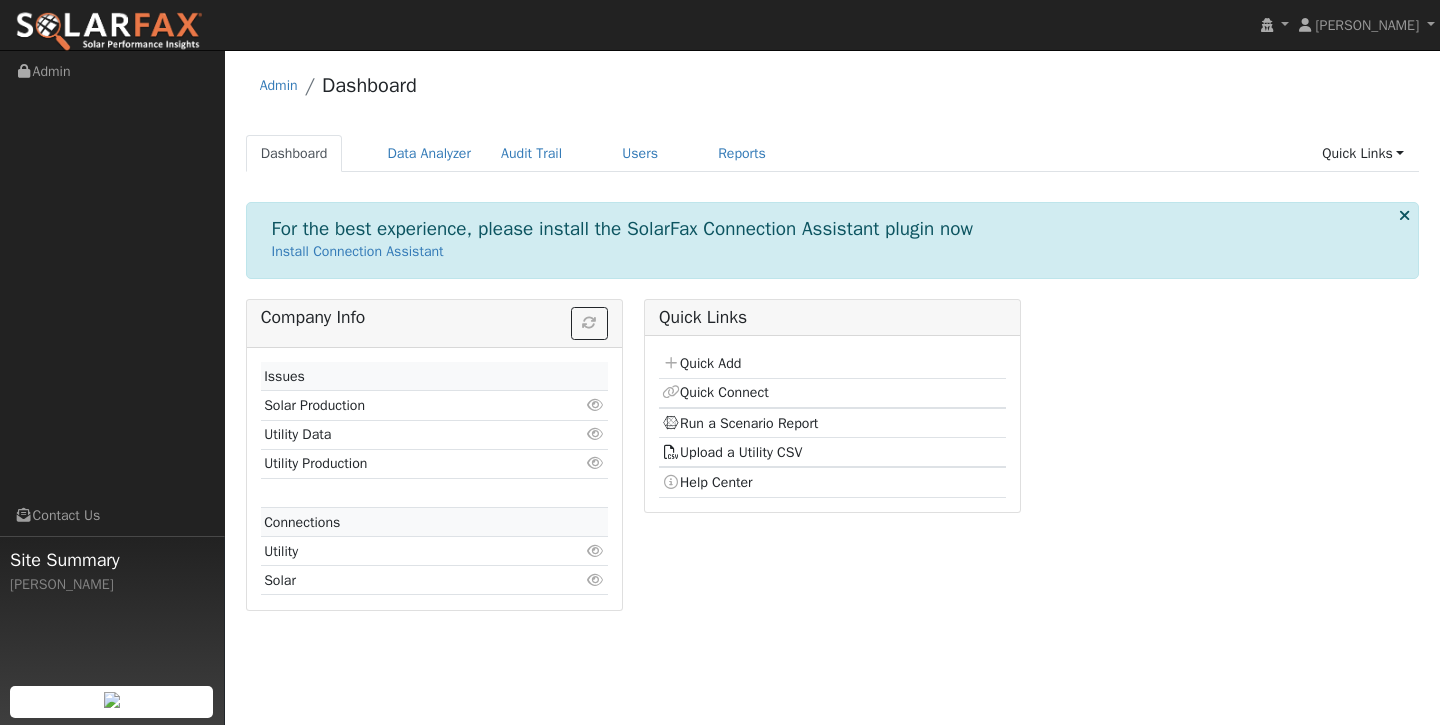 scroll, scrollTop: 0, scrollLeft: 0, axis: both 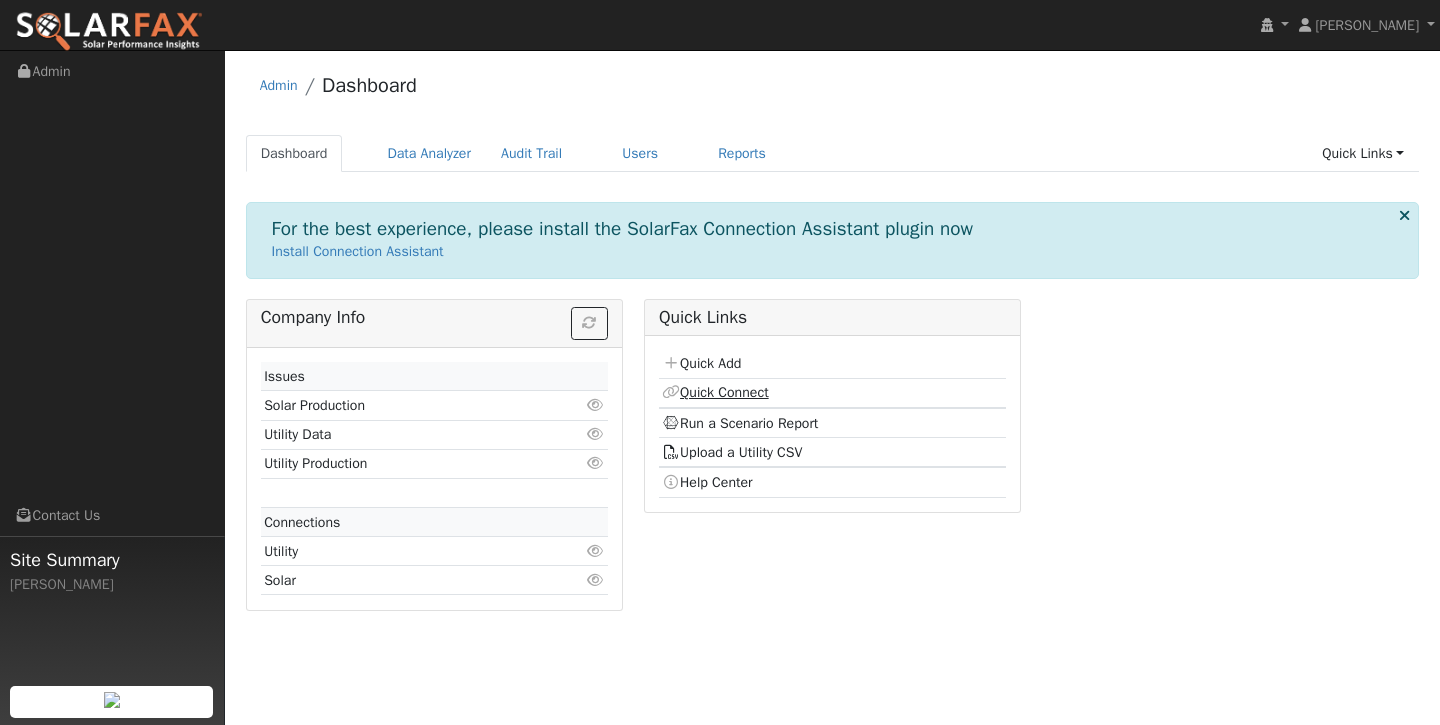 click on "Quick Connect" at bounding box center [715, 392] 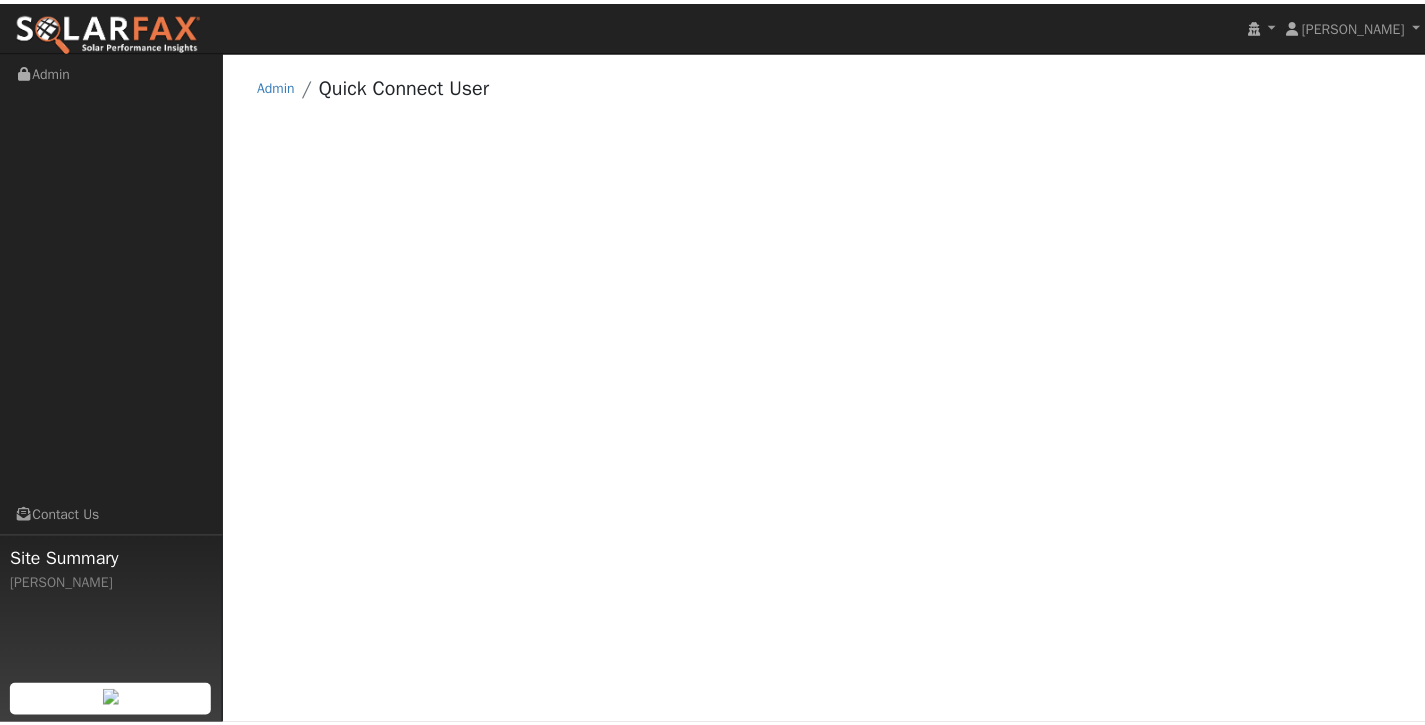 scroll, scrollTop: 0, scrollLeft: 0, axis: both 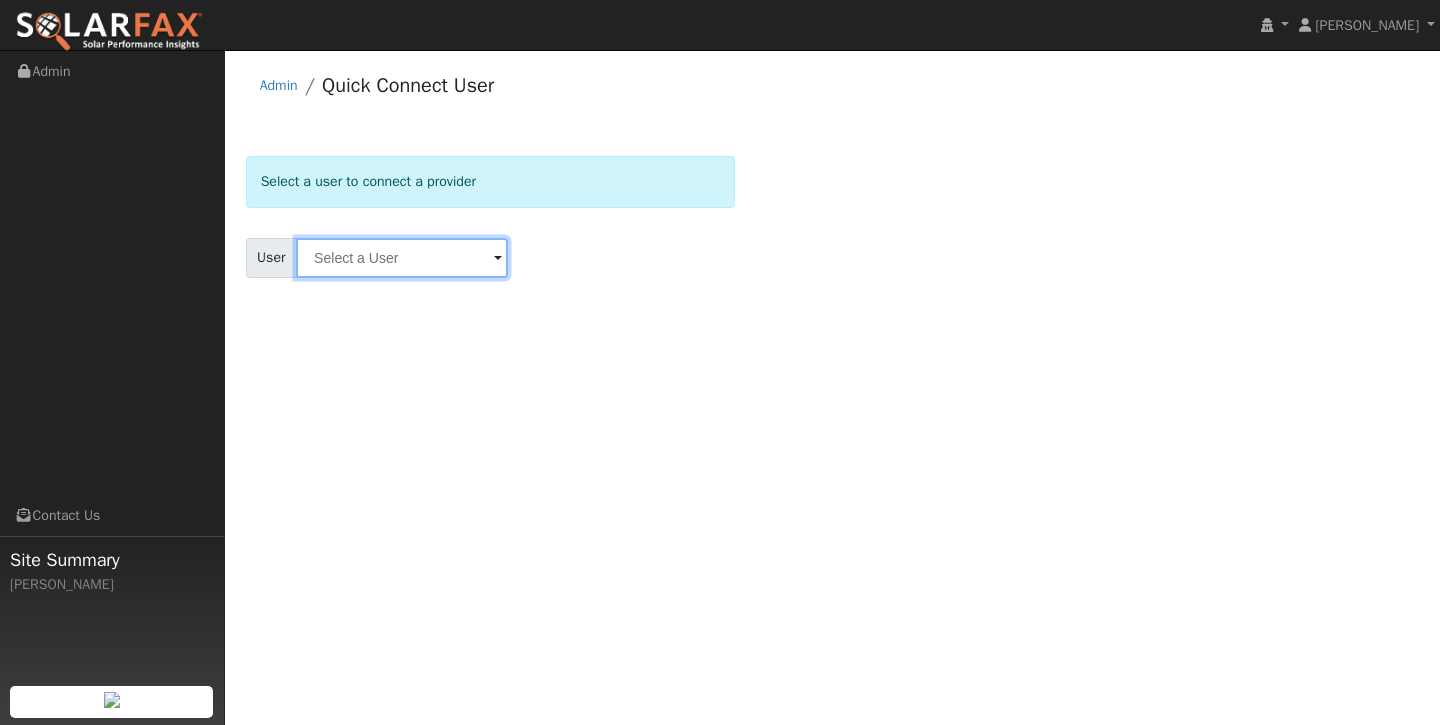 click at bounding box center [402, 258] 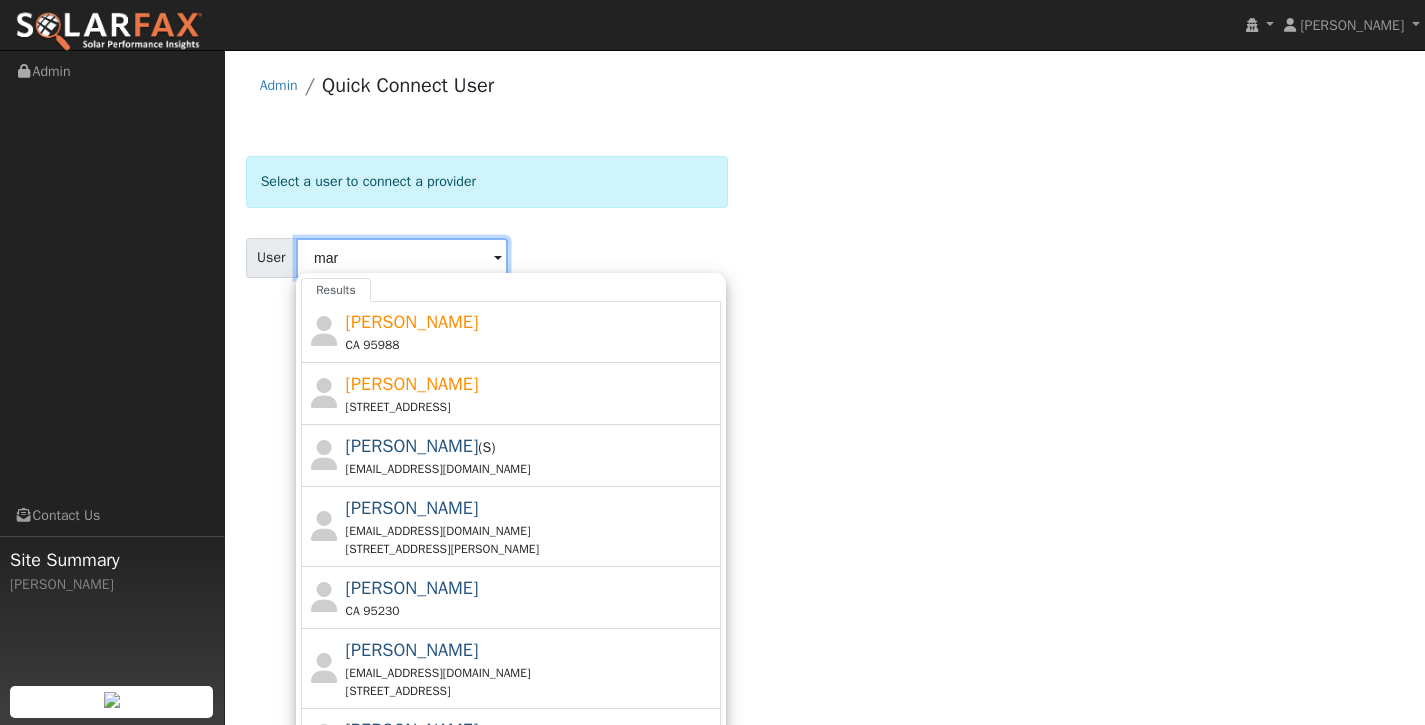 scroll, scrollTop: 543, scrollLeft: 0, axis: vertical 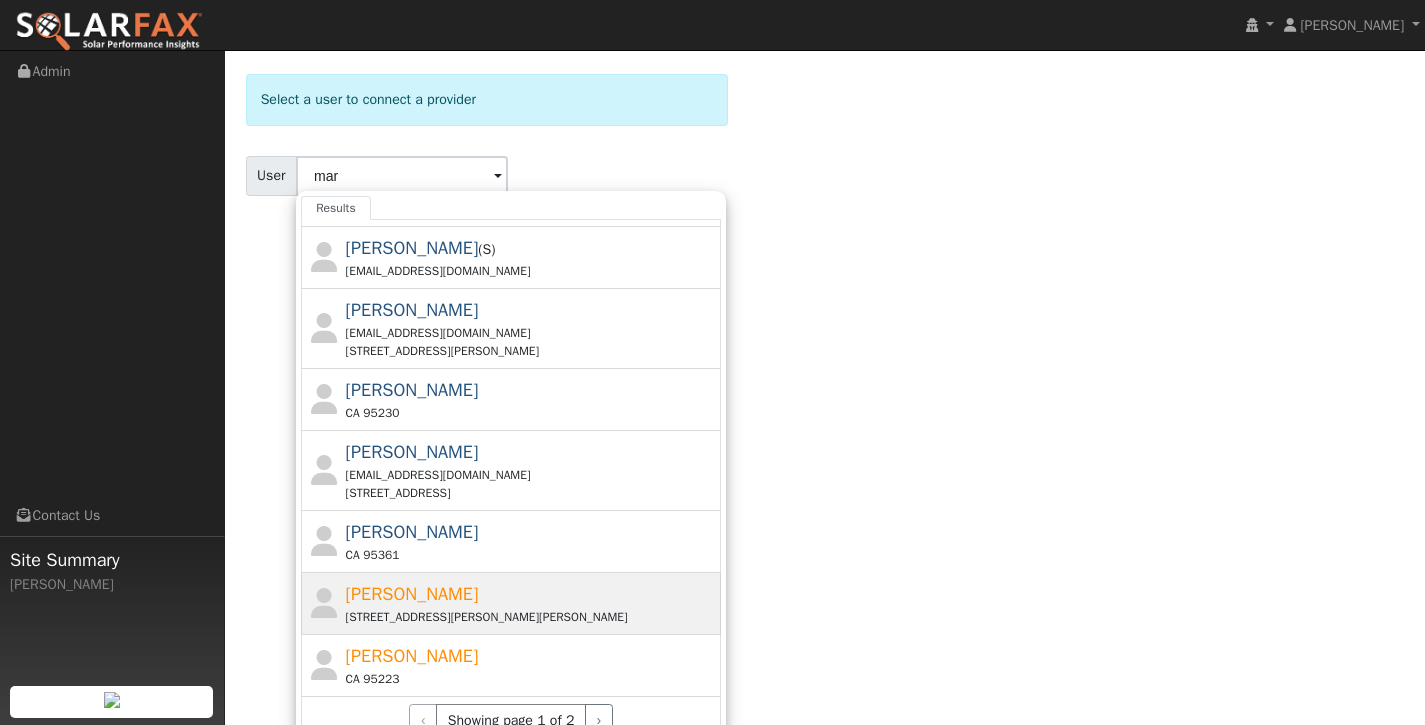 click on "[PERSON_NAME] [STREET_ADDRESS][PERSON_NAME][PERSON_NAME]" at bounding box center (531, 603) 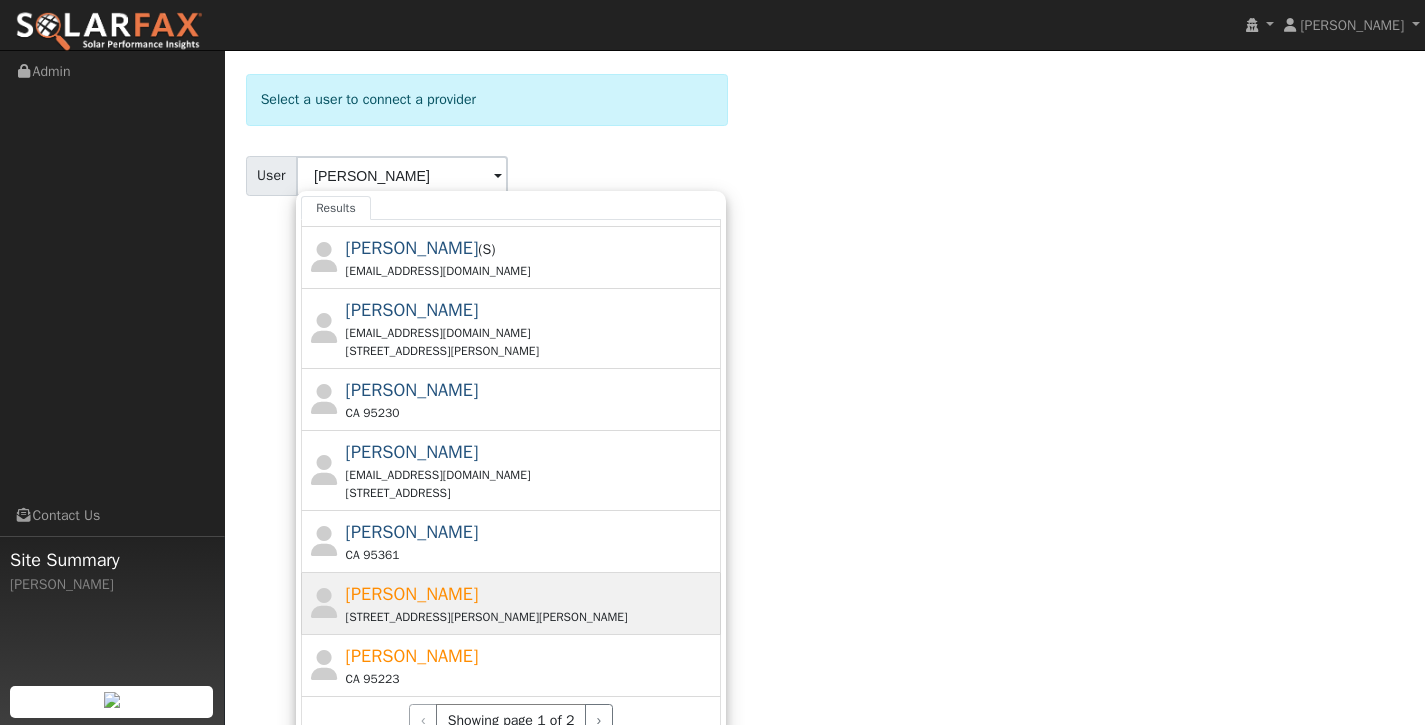 scroll, scrollTop: 0, scrollLeft: 0, axis: both 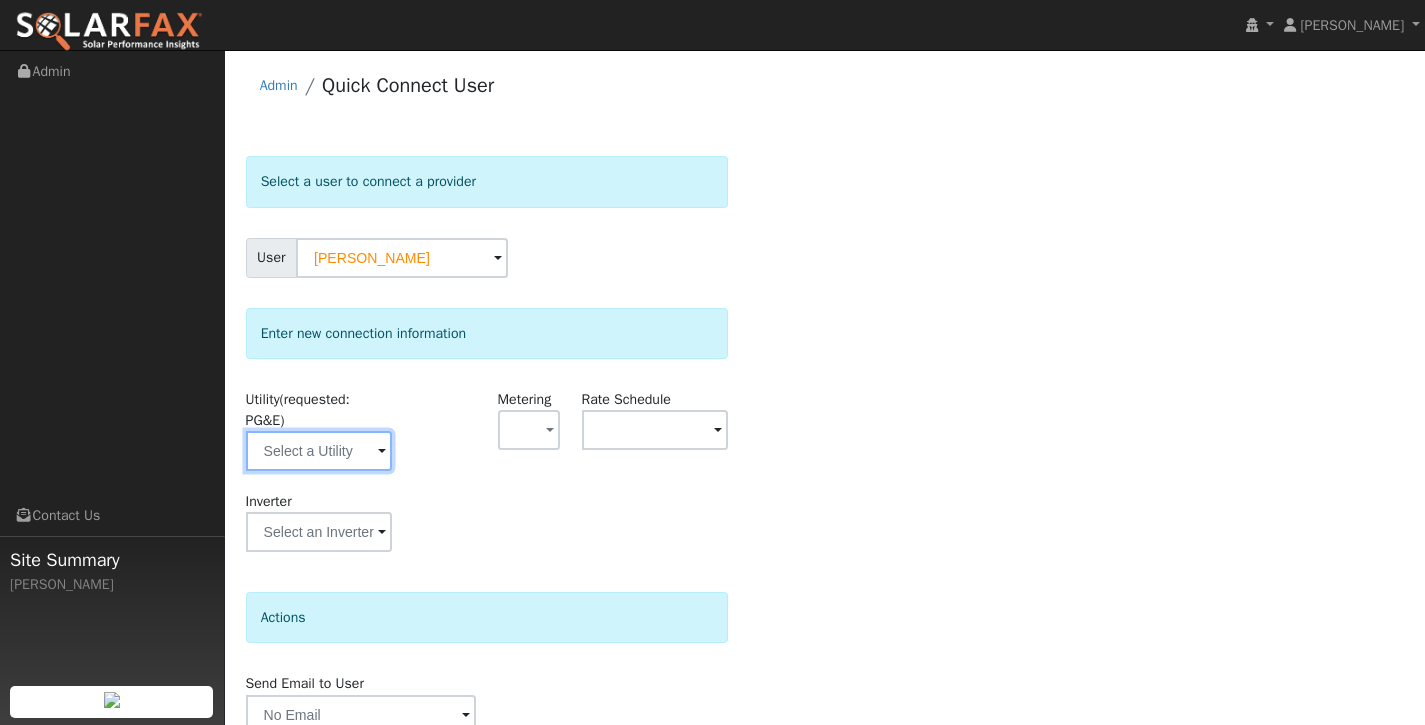 click at bounding box center (319, 451) 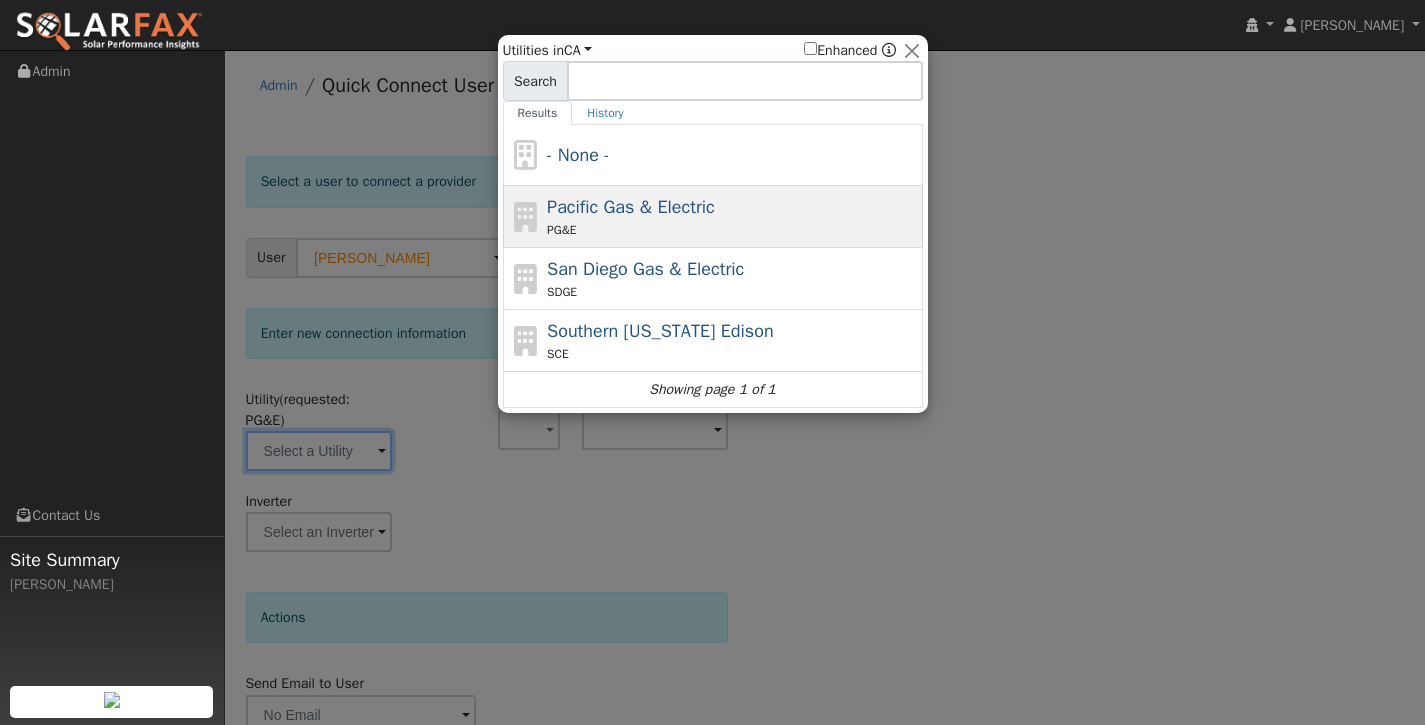 click on "Pacific Gas & Electric PG&E" at bounding box center (732, 216) 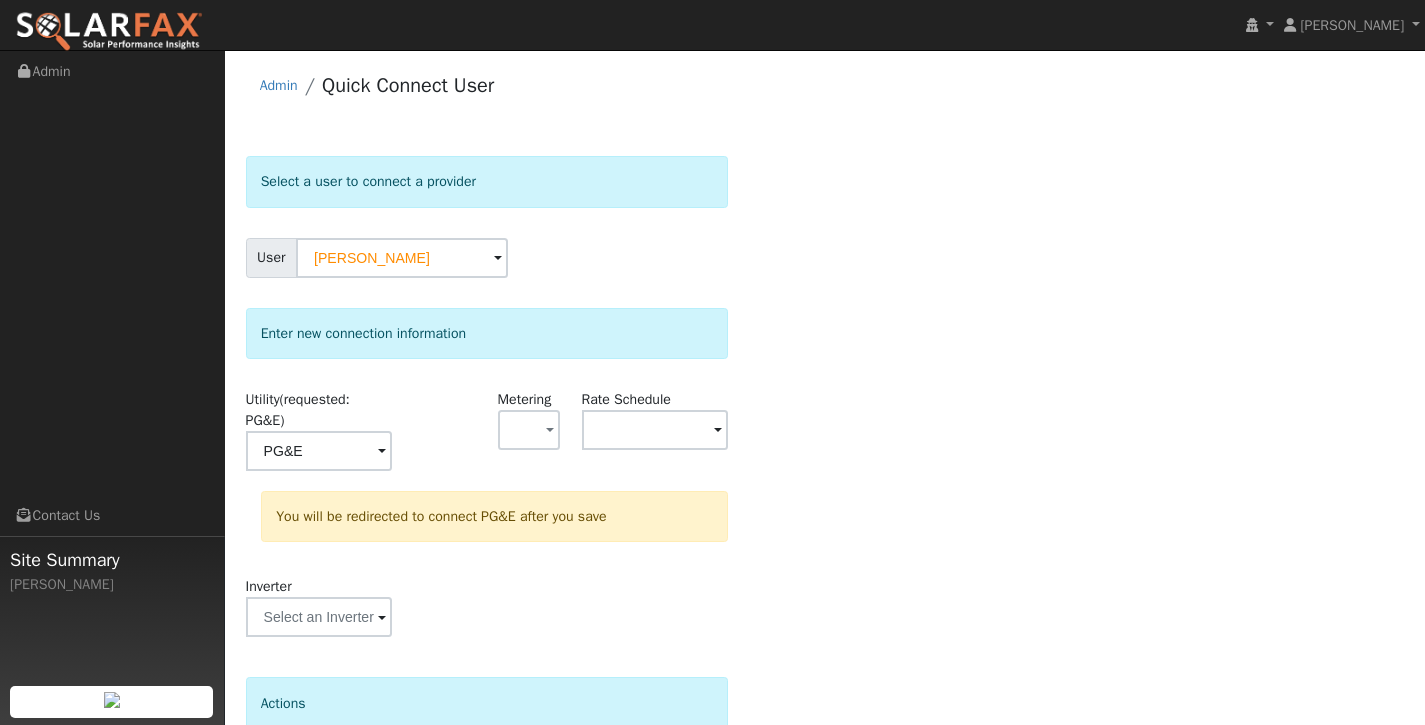 scroll, scrollTop: 178, scrollLeft: 0, axis: vertical 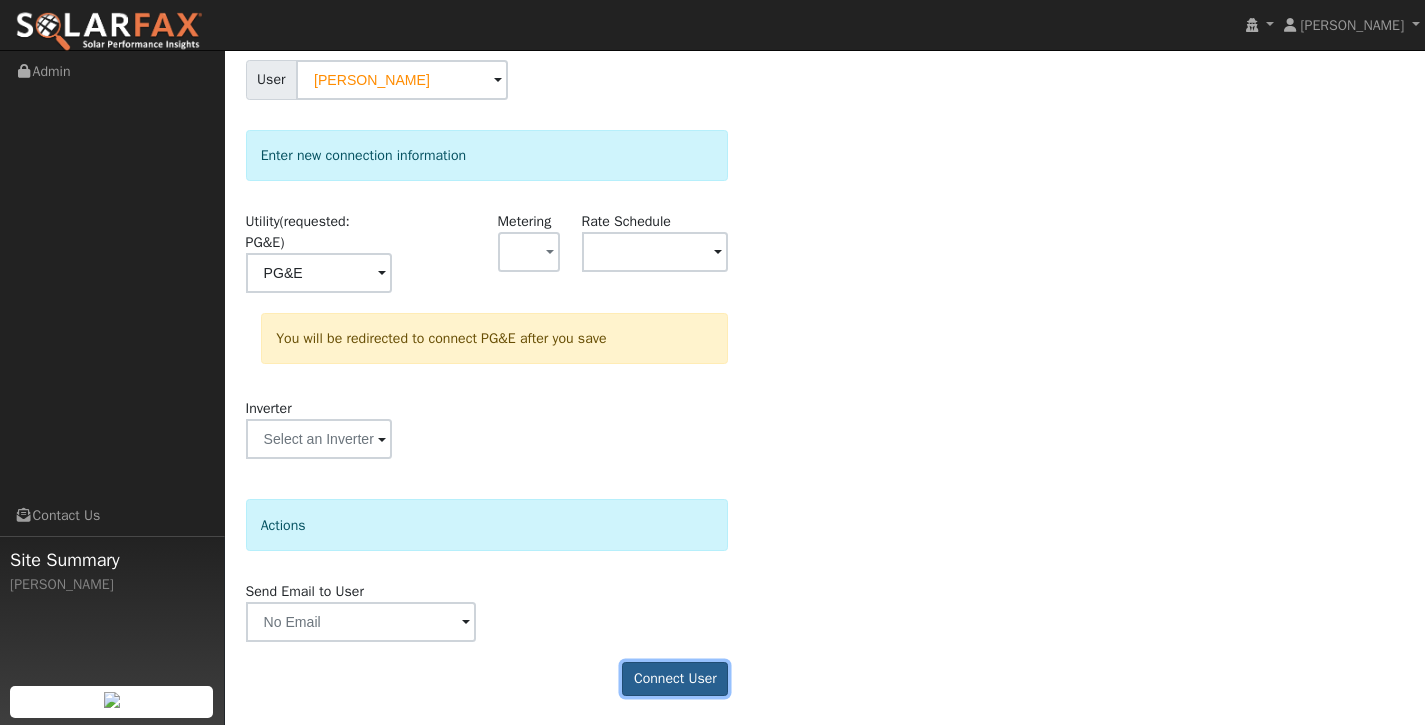 click on "Connect User" at bounding box center (675, 679) 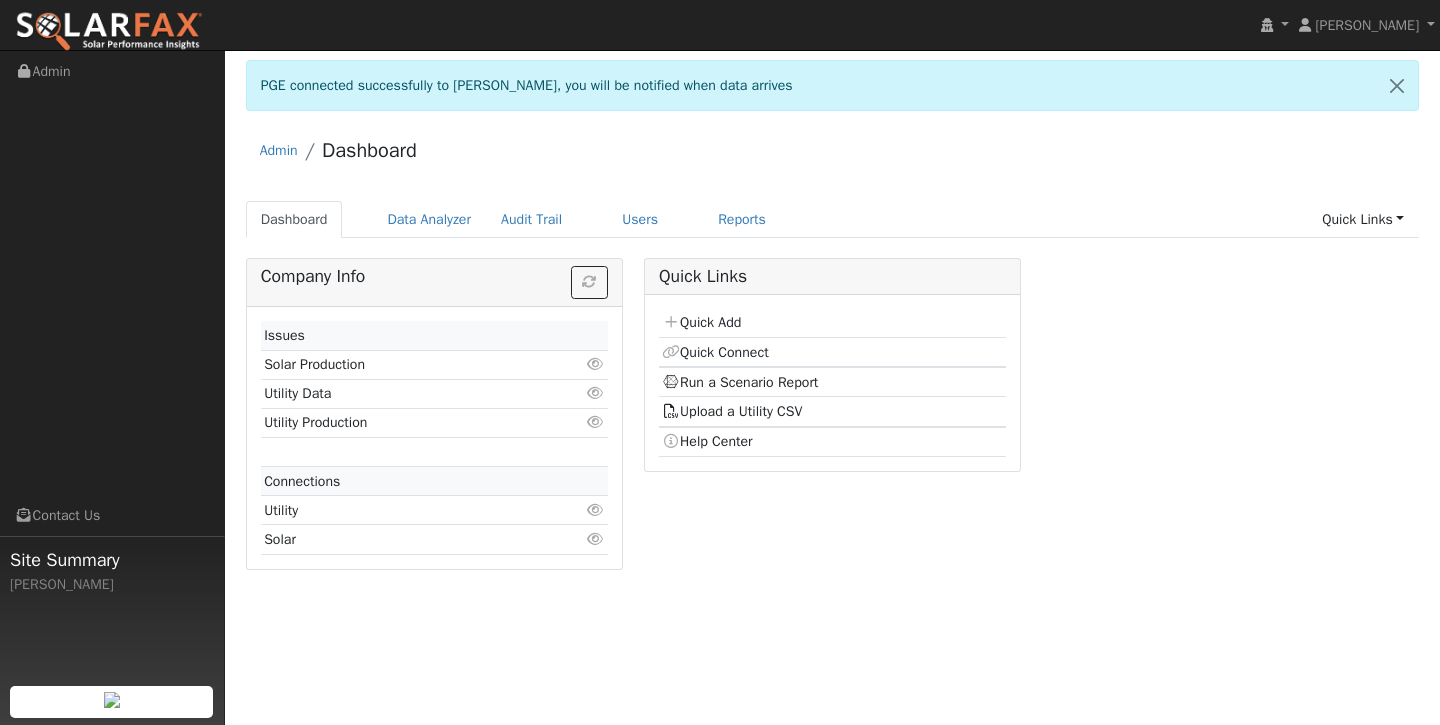 scroll, scrollTop: 0, scrollLeft: 0, axis: both 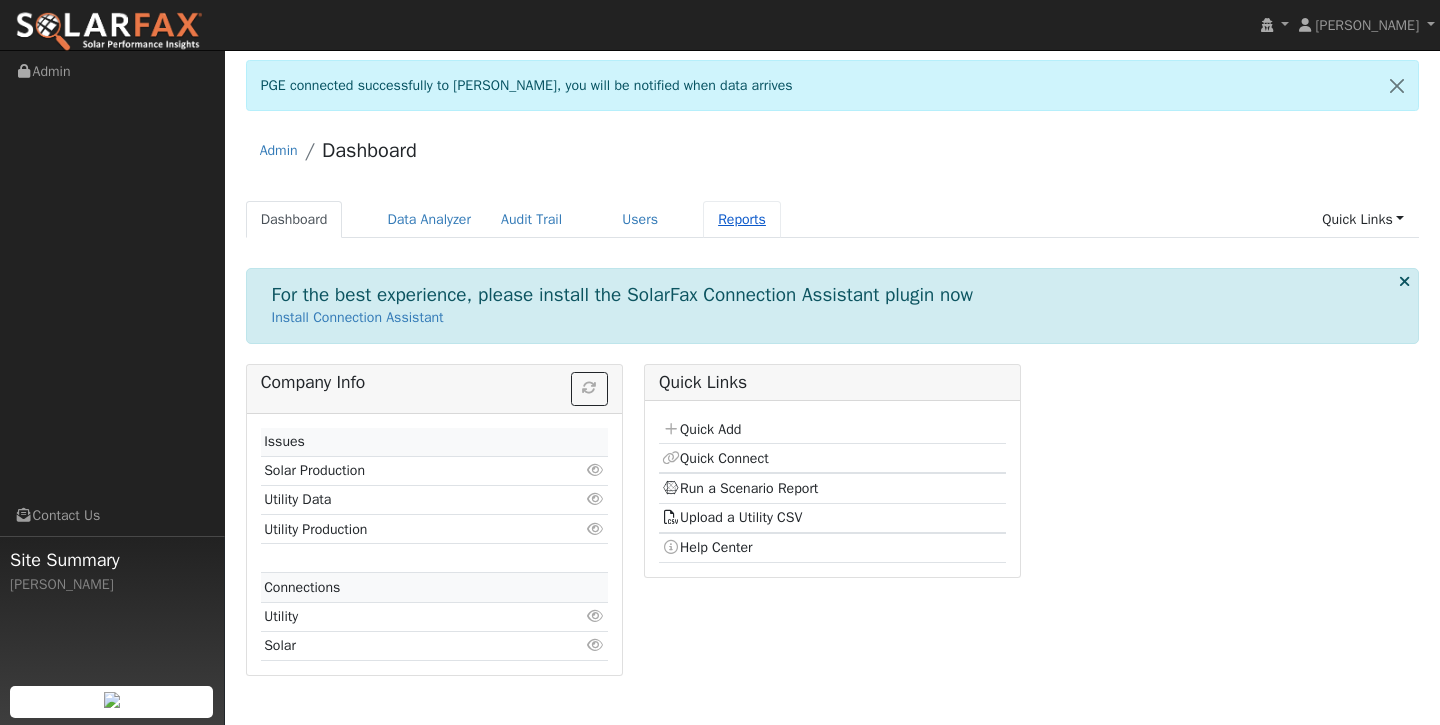 click on "Reports" at bounding box center [742, 219] 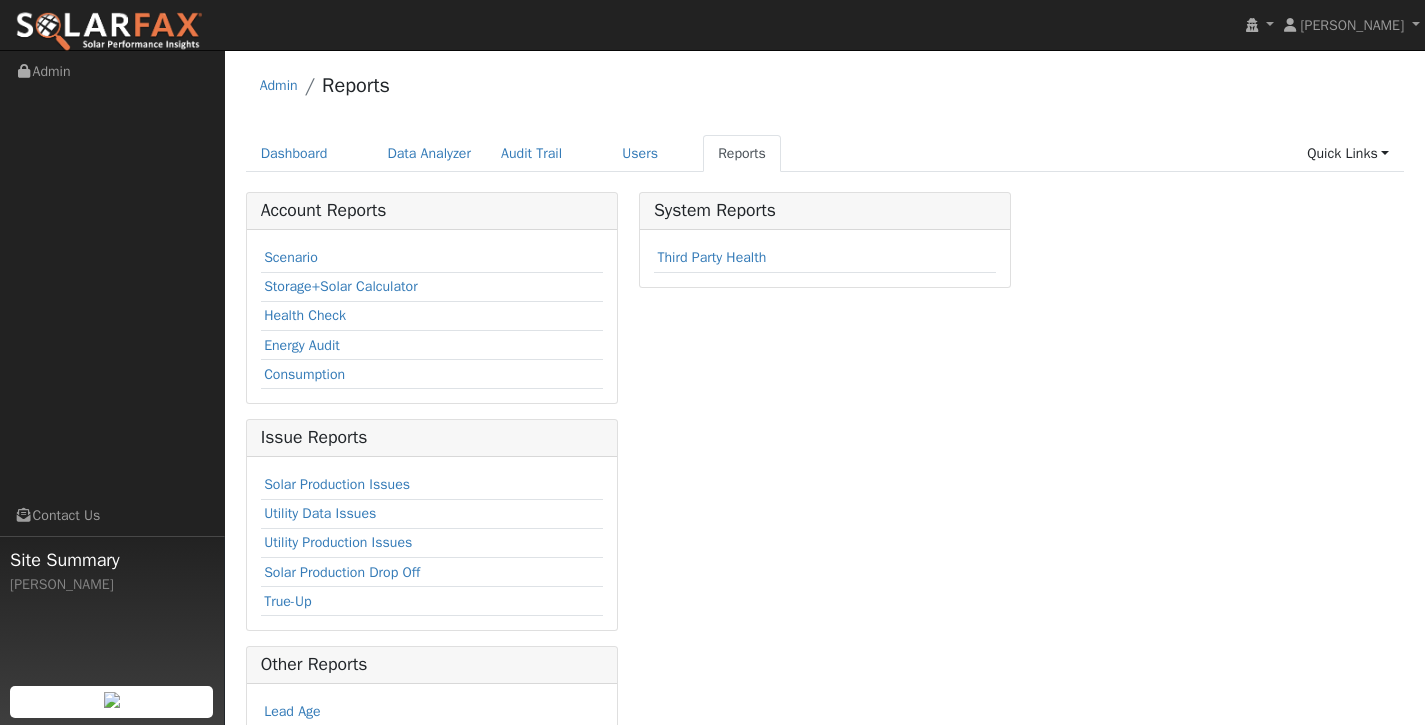 scroll, scrollTop: 0, scrollLeft: 0, axis: both 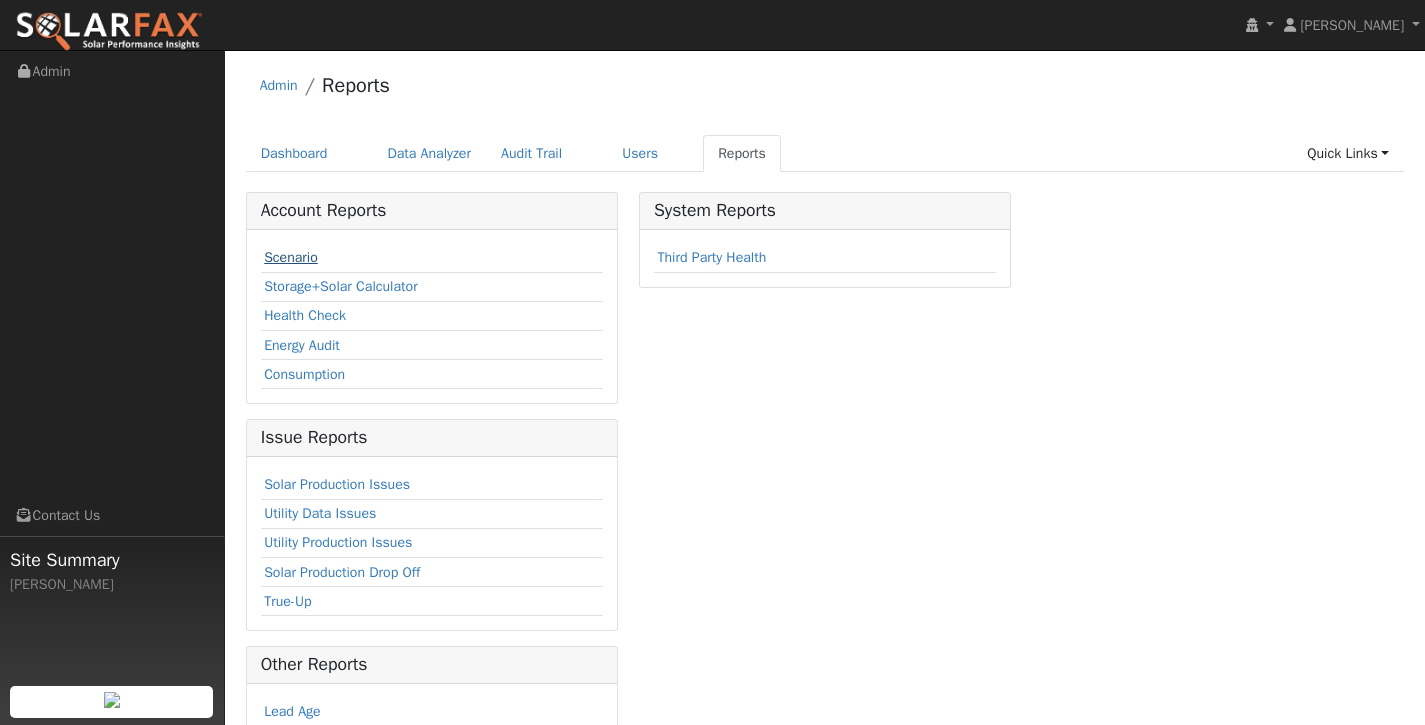 click on "Scenario" at bounding box center (291, 257) 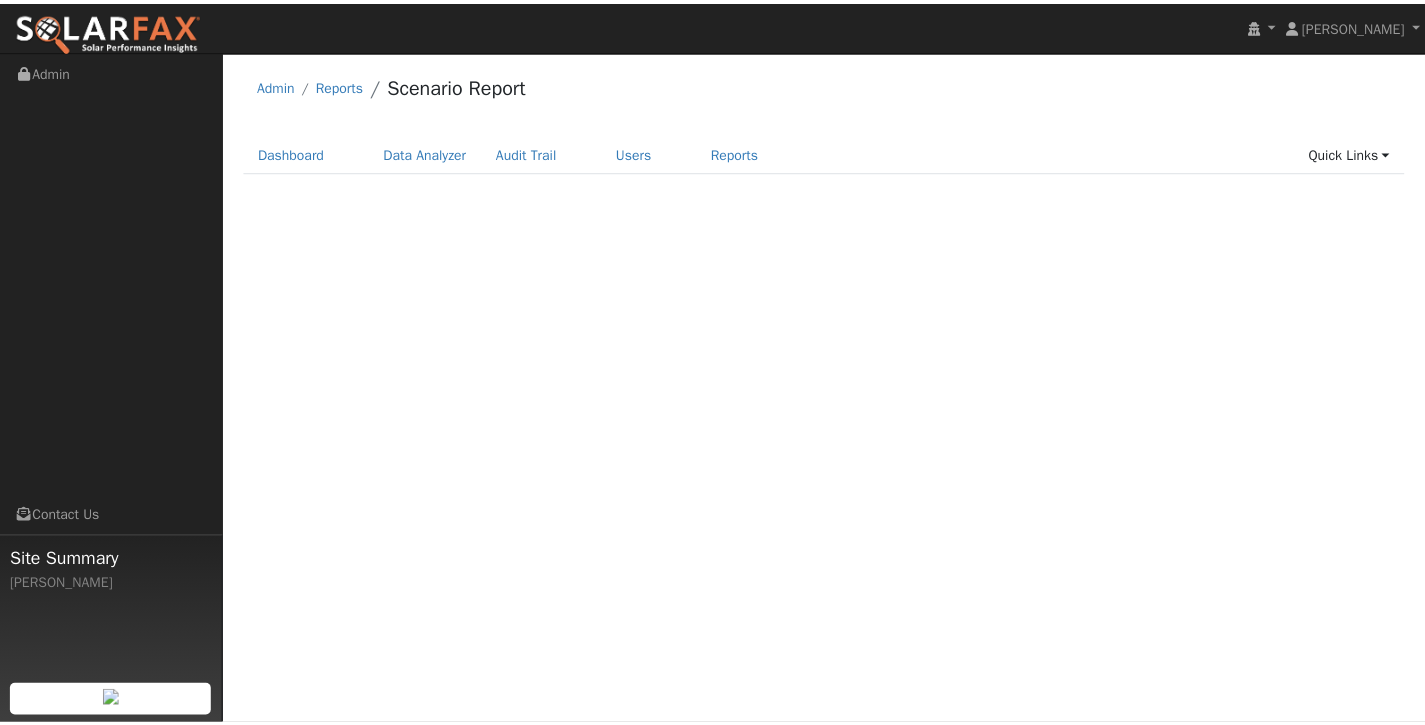 scroll, scrollTop: 0, scrollLeft: 0, axis: both 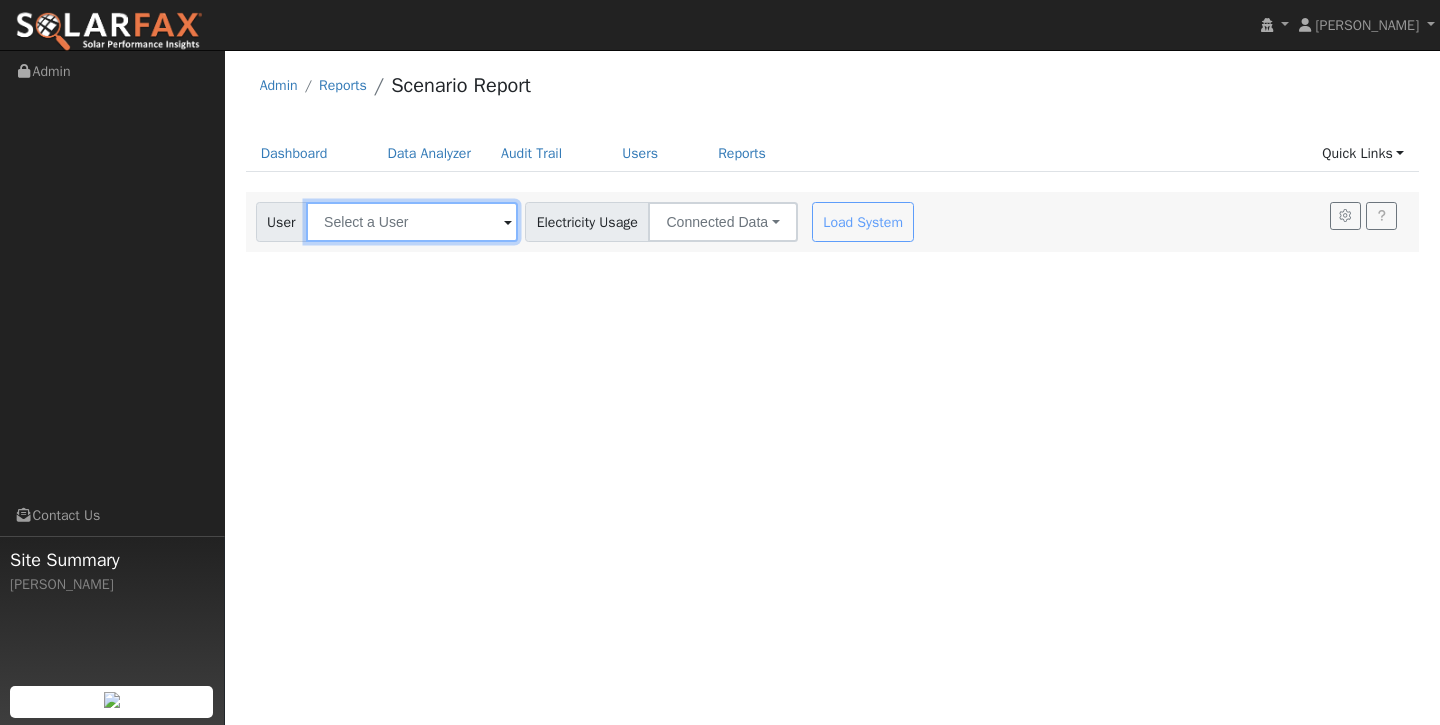 click at bounding box center (412, 222) 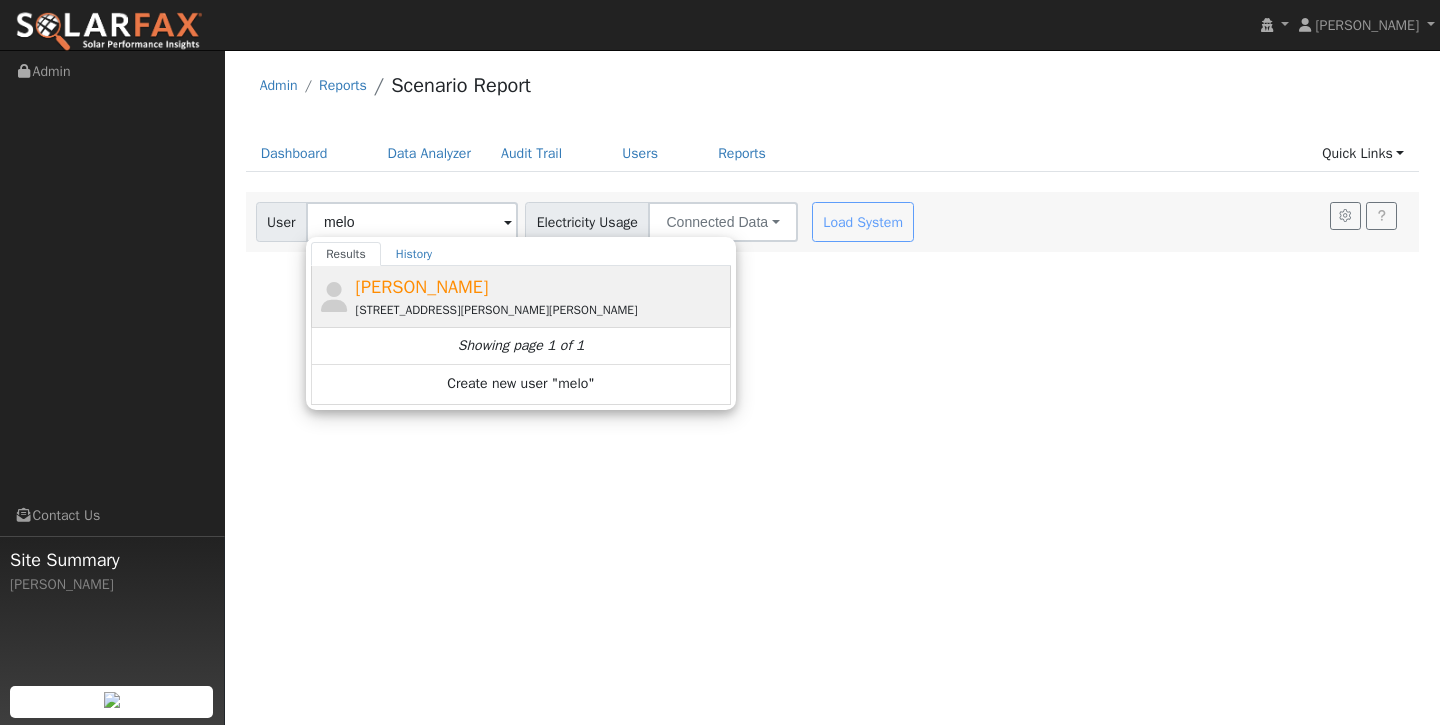 click on "Maria Melo 6500 Gertrude Avenue, Winton, CA 95388" at bounding box center (541, 296) 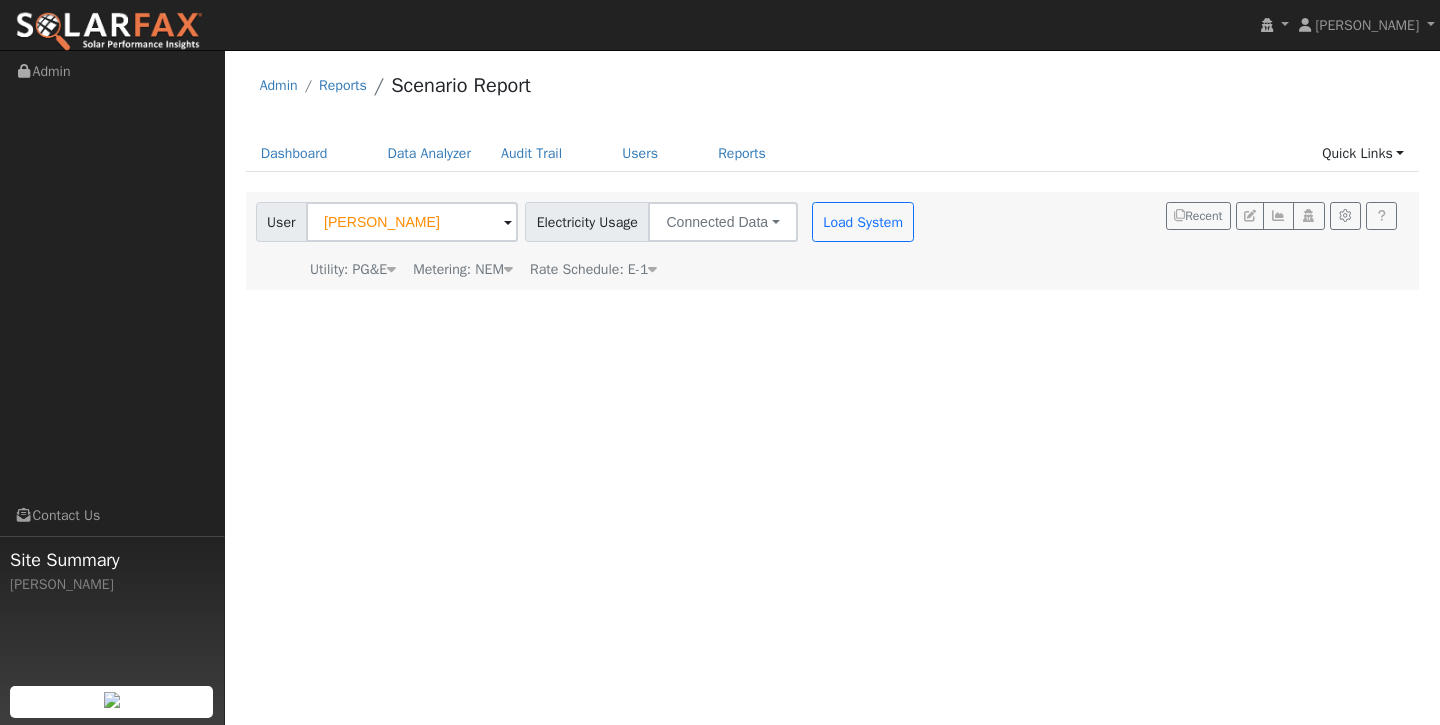 click on "User Maria Melo Account   Default Account Default Account 6500 Gertrude Avenue, Winton, CA 95388 Primary Account Electricity Usage Connected Data Connected Data Estimated Data CSV Data Load System" at bounding box center [587, 218] 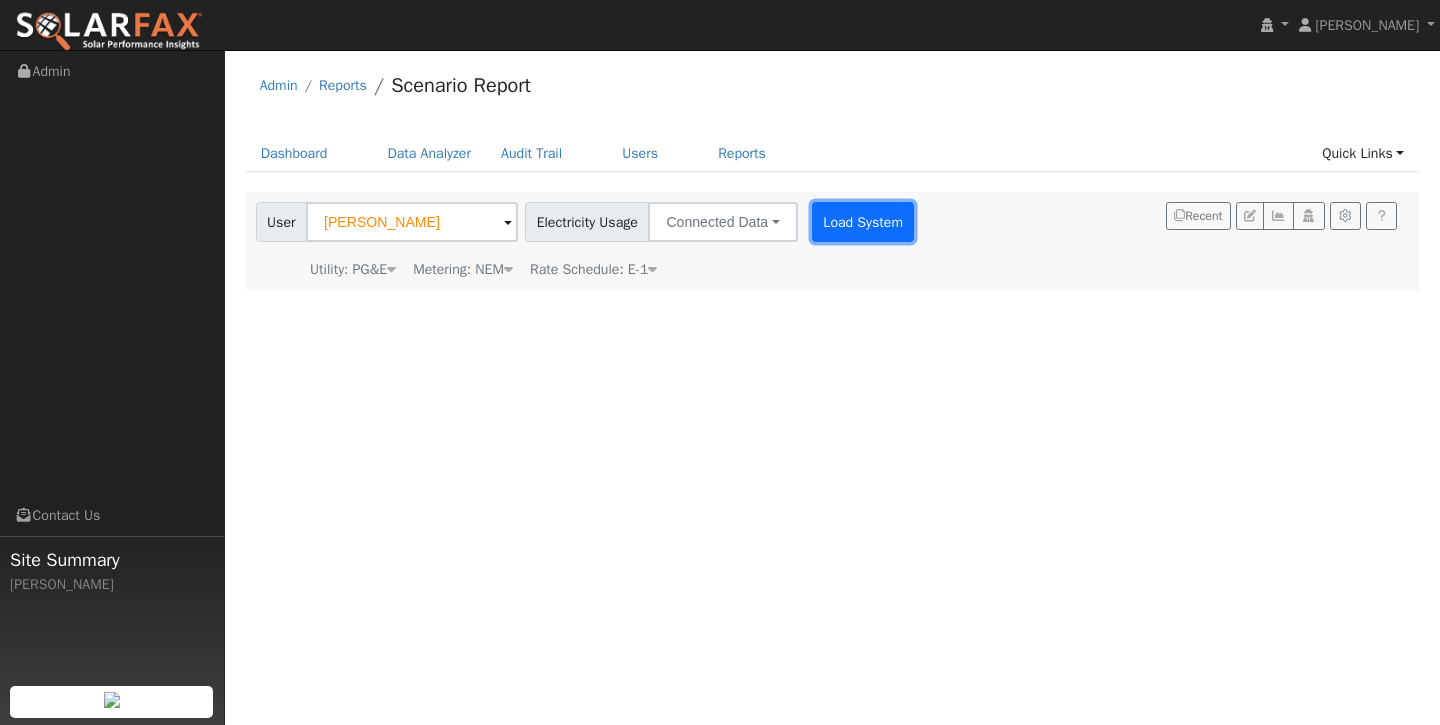 click on "Load System" at bounding box center (863, 222) 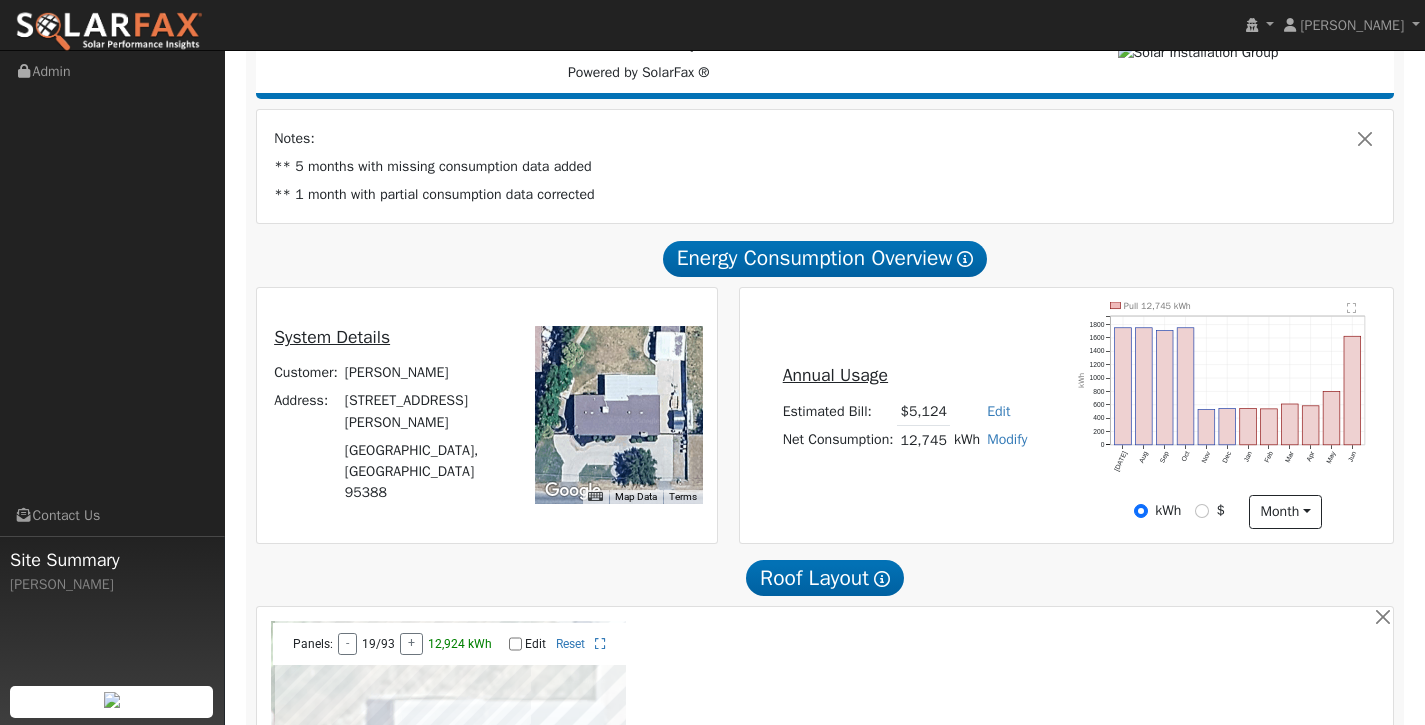 scroll, scrollTop: 0, scrollLeft: 0, axis: both 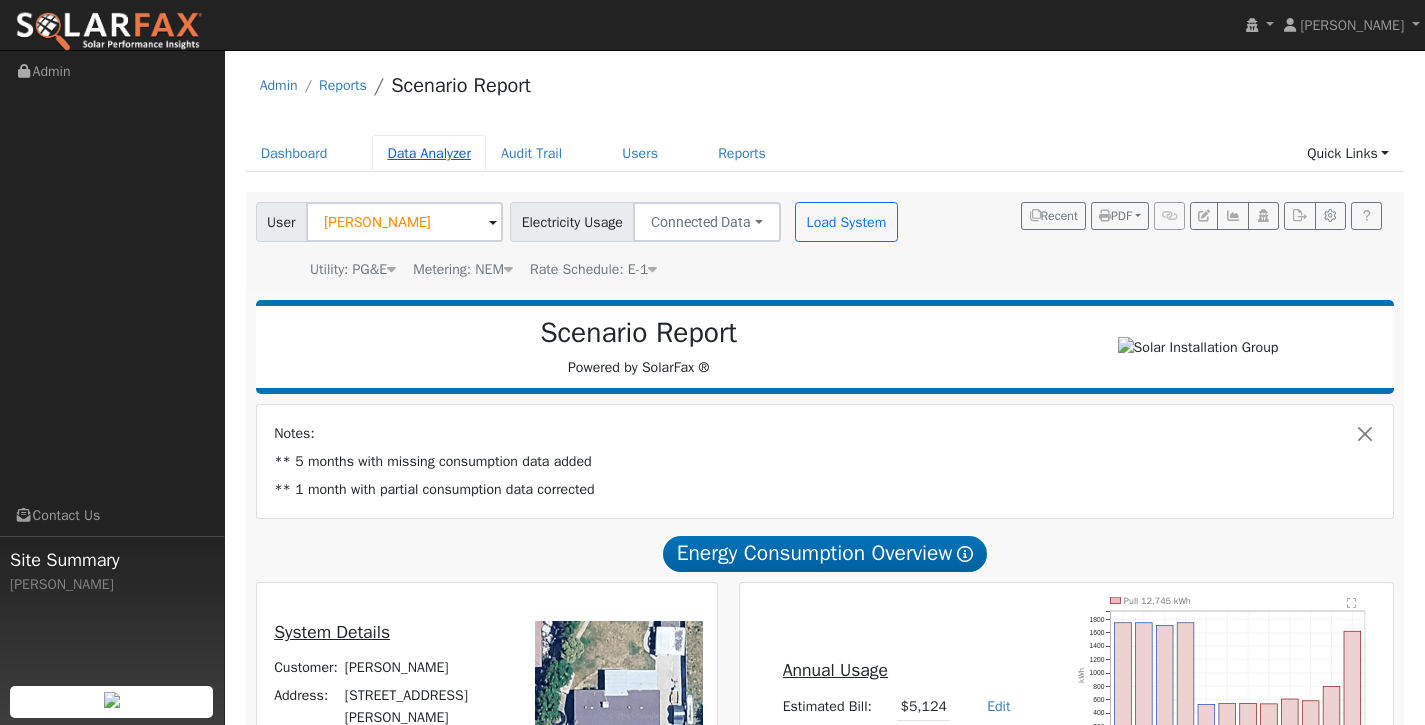 click on "Data Analyzer" at bounding box center (429, 153) 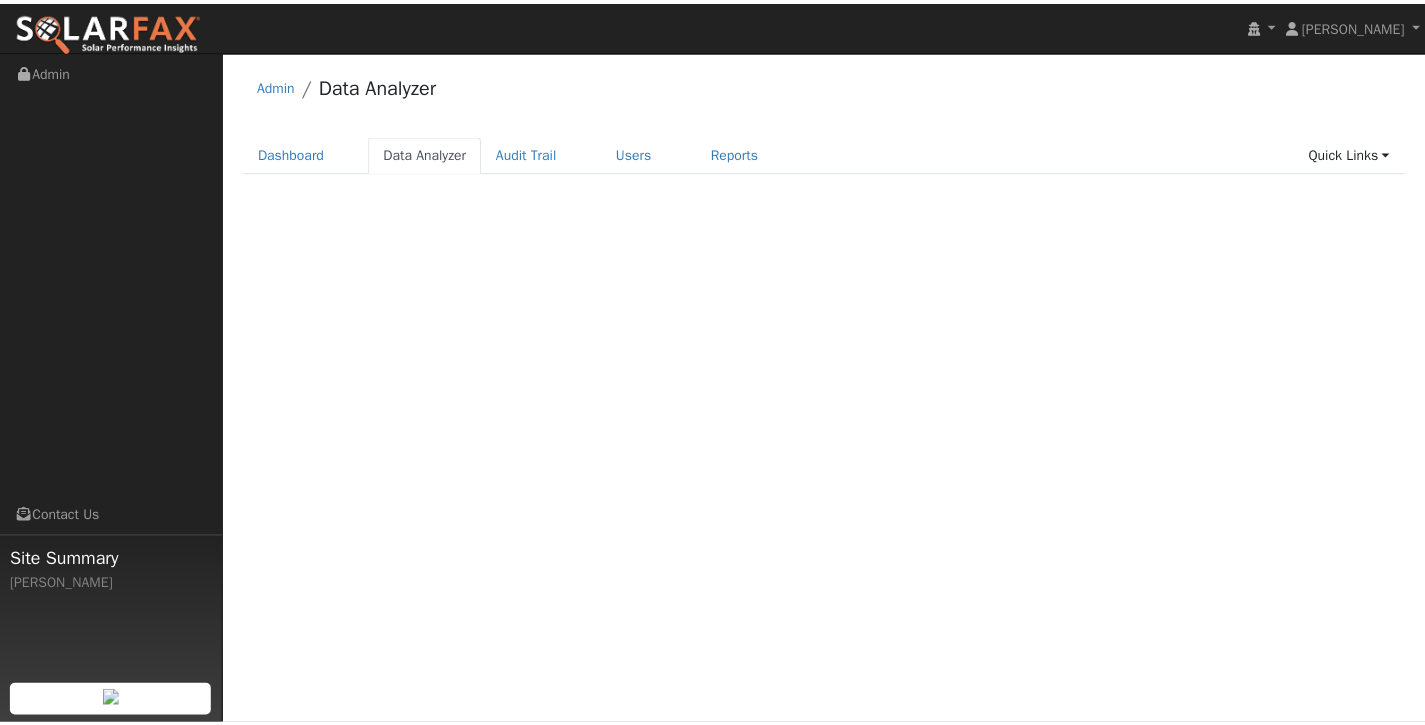 scroll, scrollTop: 0, scrollLeft: 0, axis: both 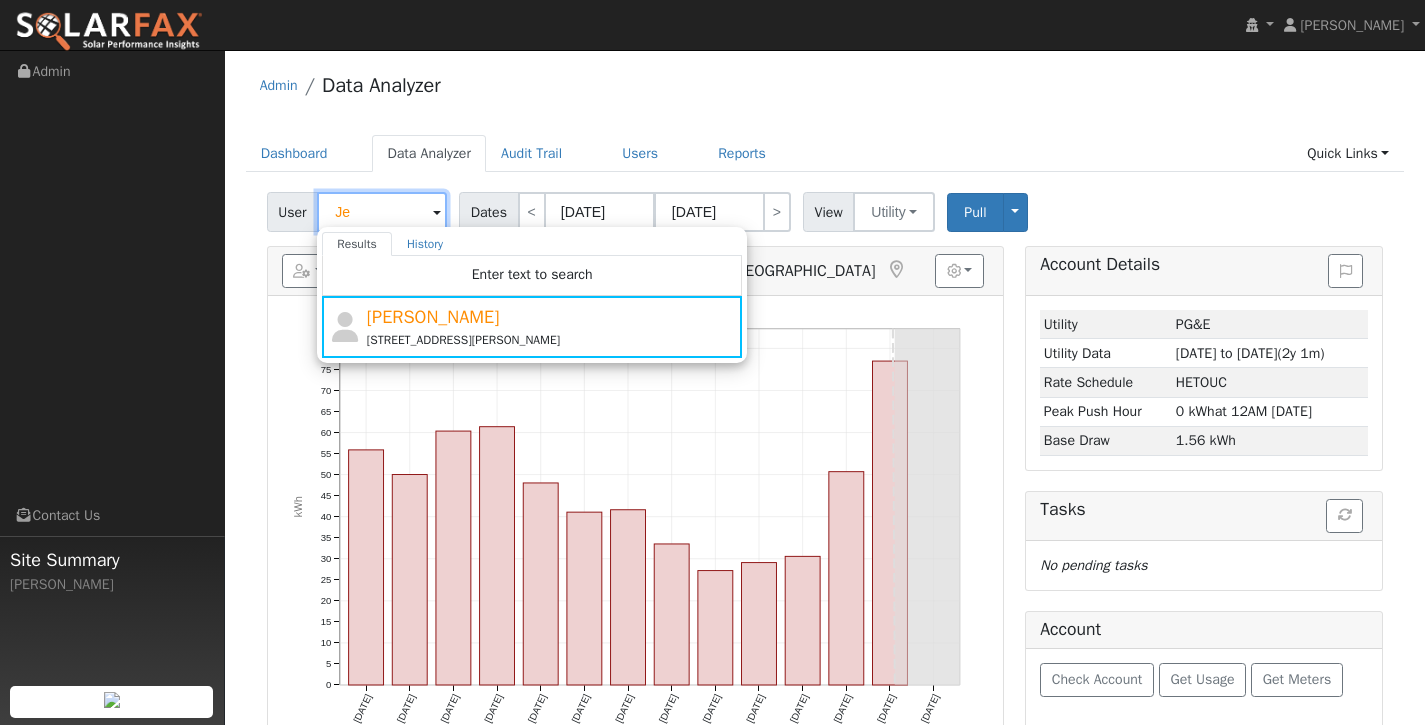 type on "J" 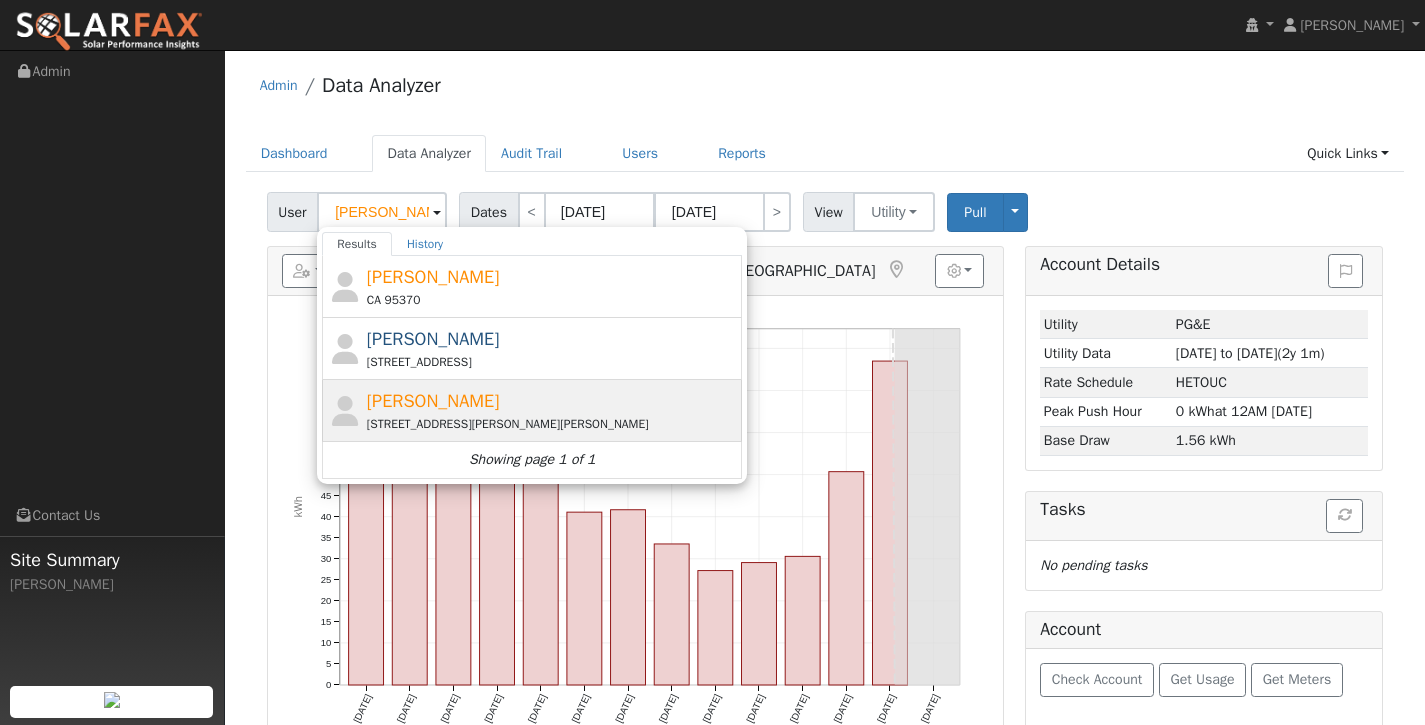 click on "[PERSON_NAME]" at bounding box center [433, 401] 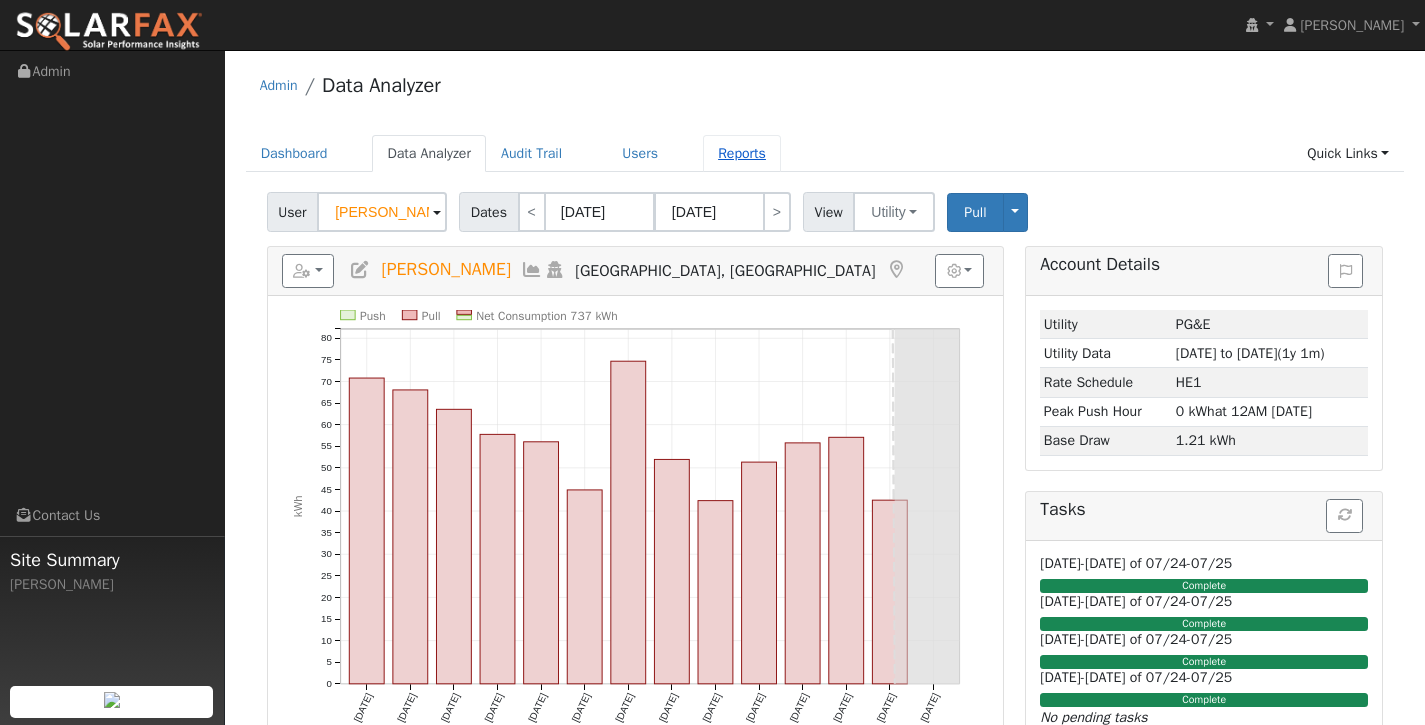 click on "Reports" at bounding box center [742, 153] 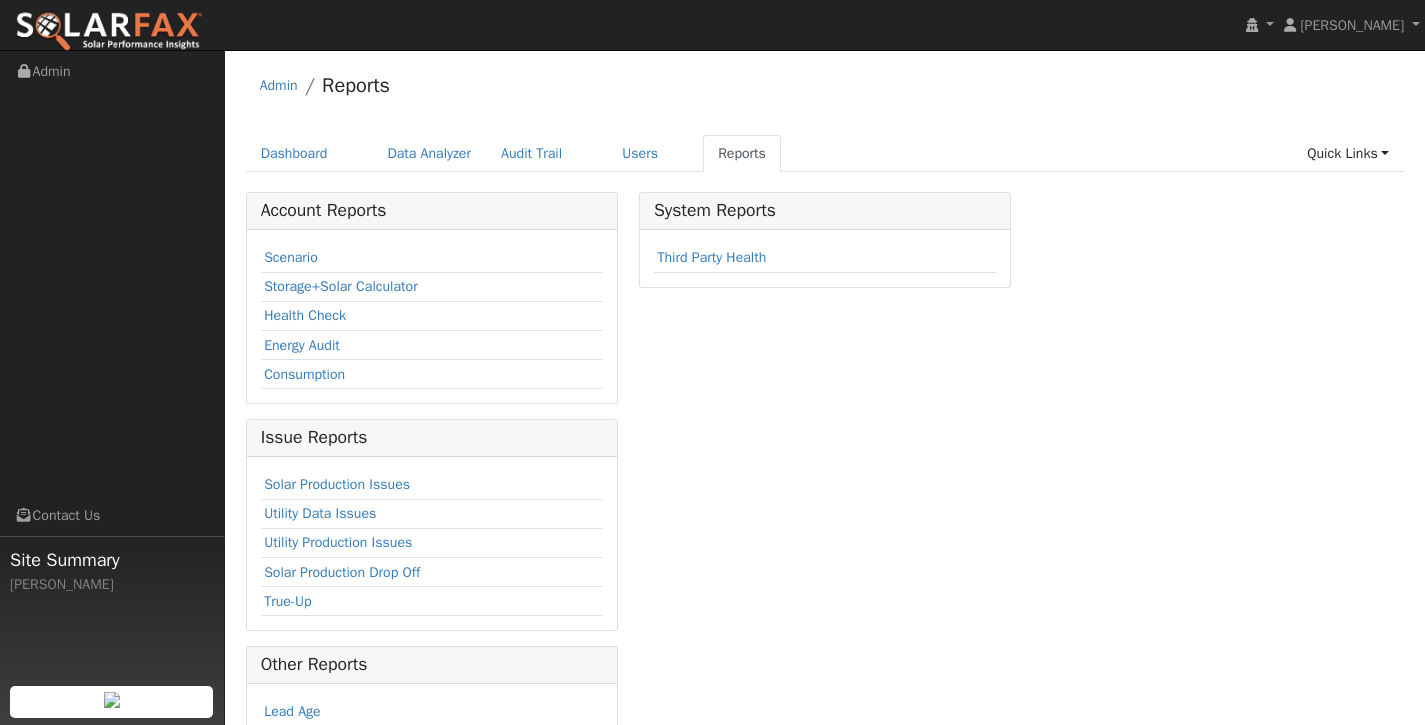 scroll, scrollTop: 0, scrollLeft: 0, axis: both 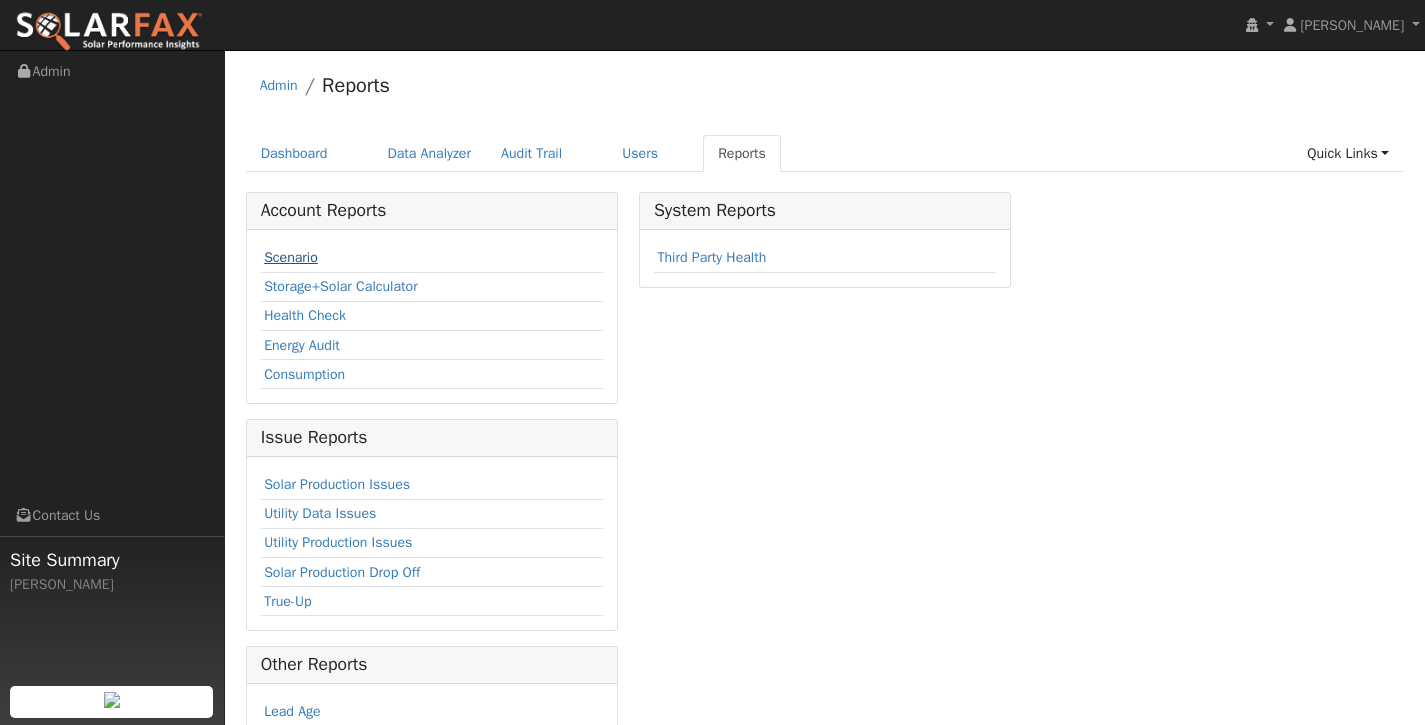 click on "Scenario" at bounding box center (291, 257) 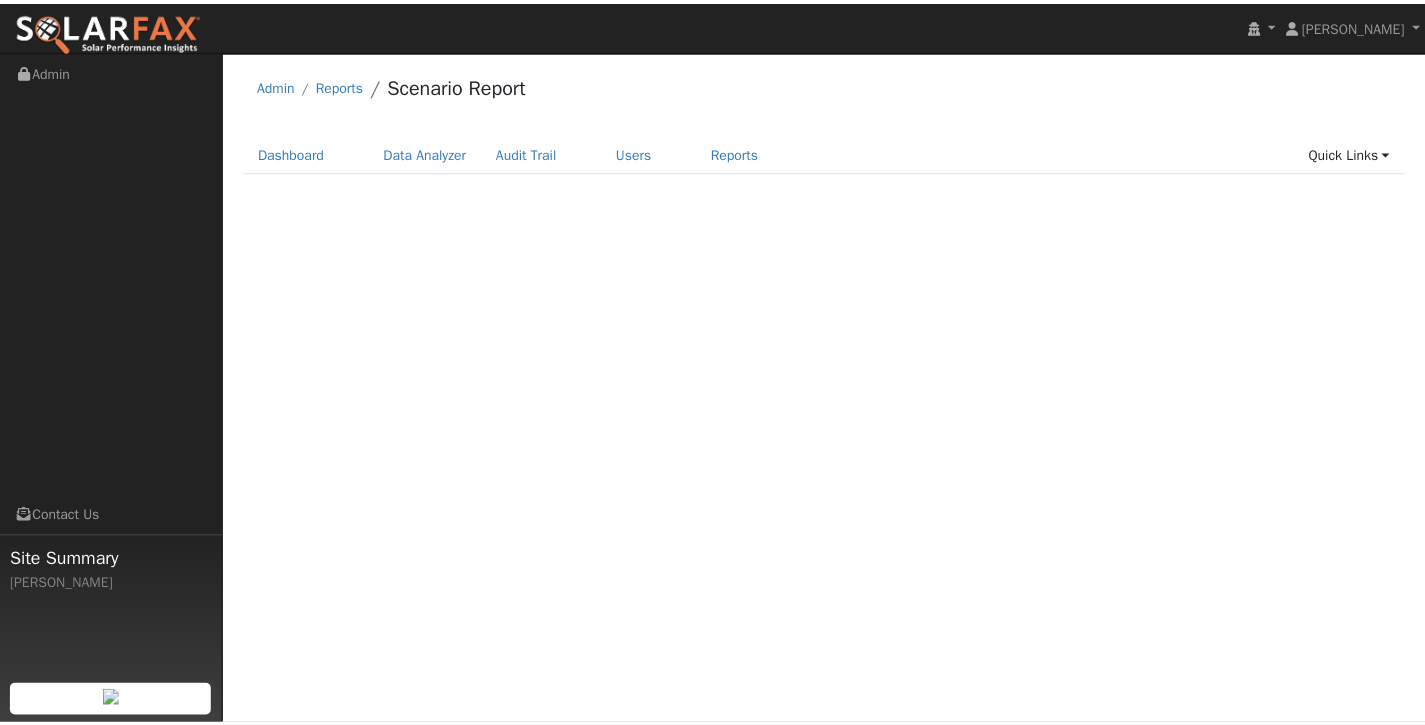 scroll, scrollTop: 0, scrollLeft: 0, axis: both 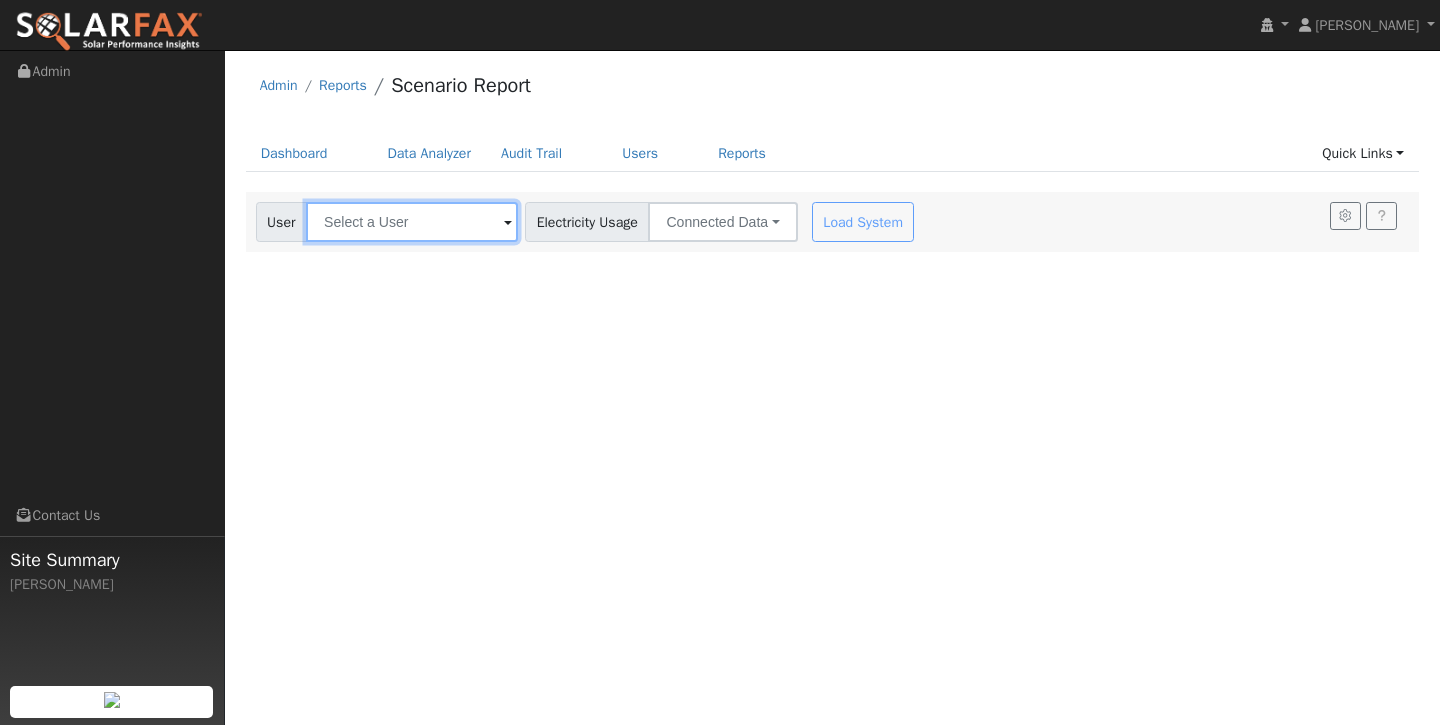 click at bounding box center [412, 222] 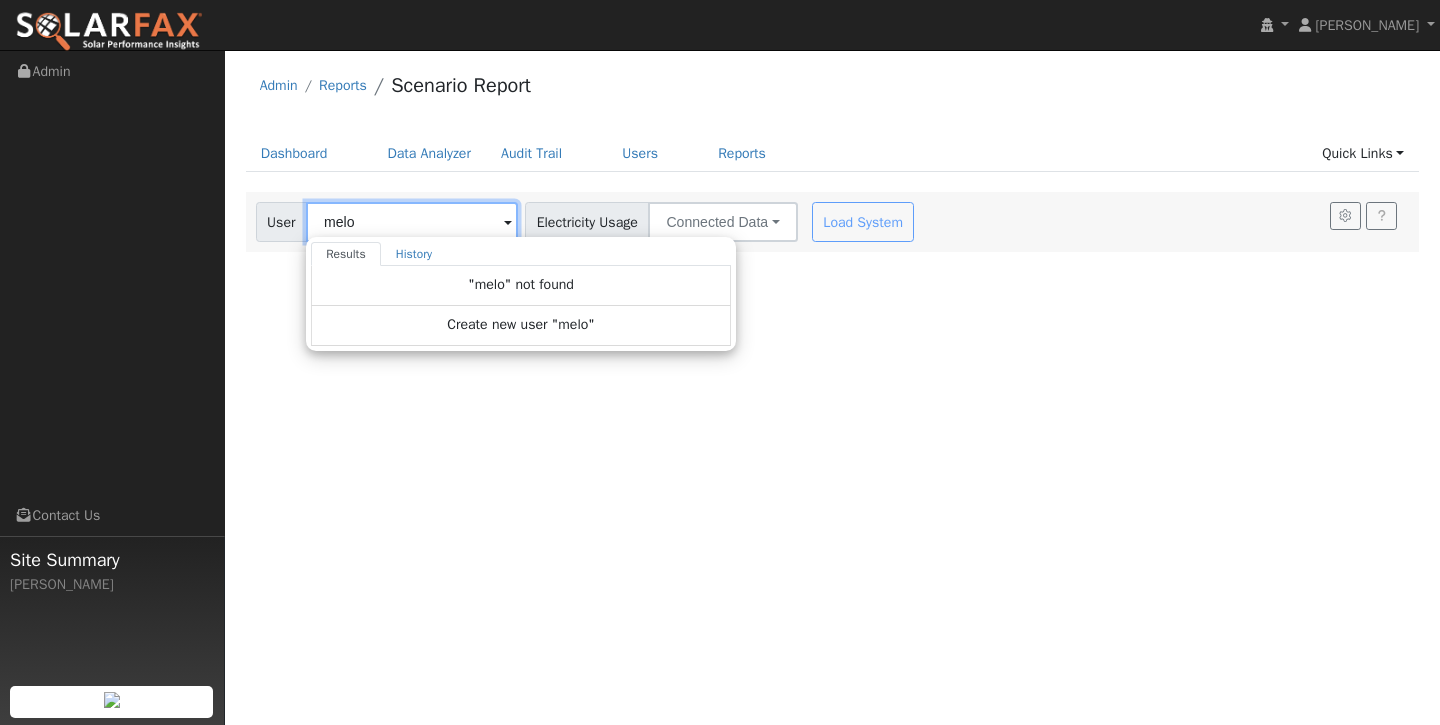 click on "melo" at bounding box center (412, 222) 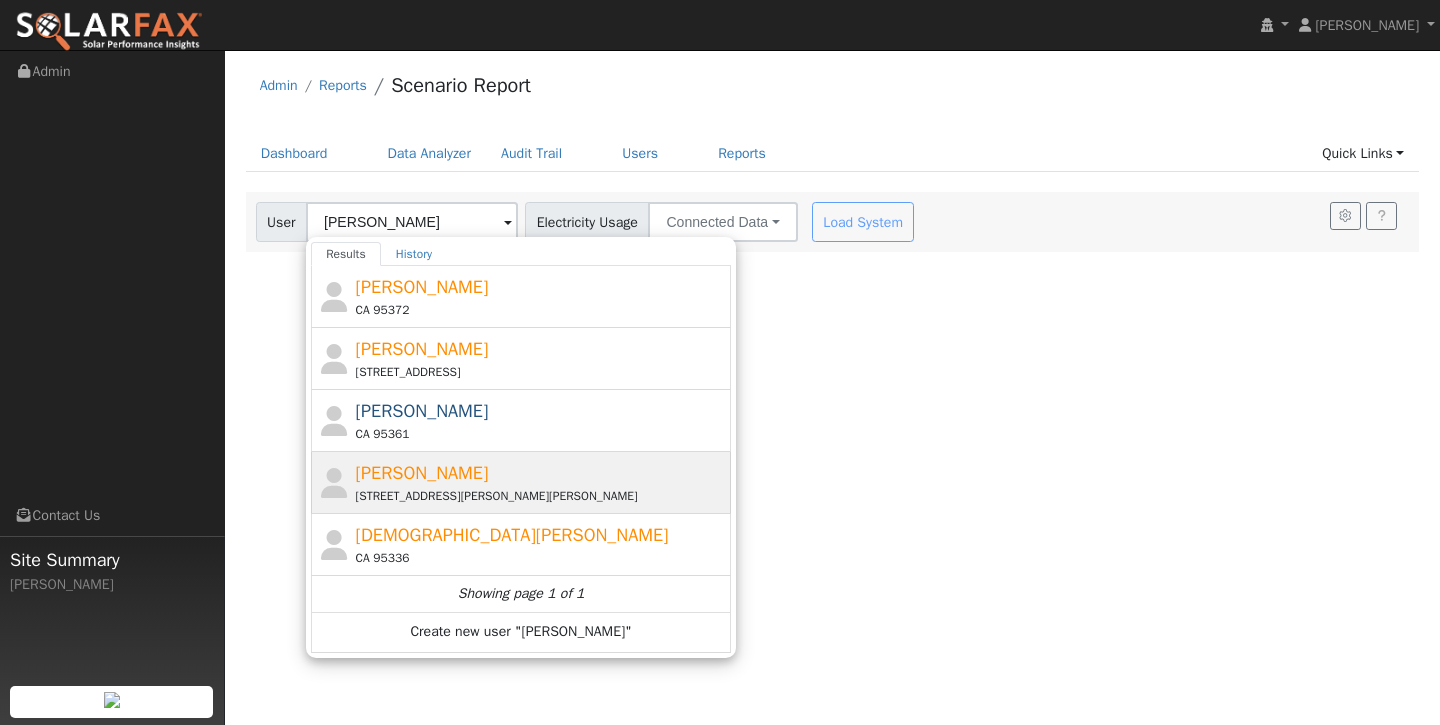 click on "[PERSON_NAME] [STREET_ADDRESS][PERSON_NAME][PERSON_NAME]" at bounding box center [541, 482] 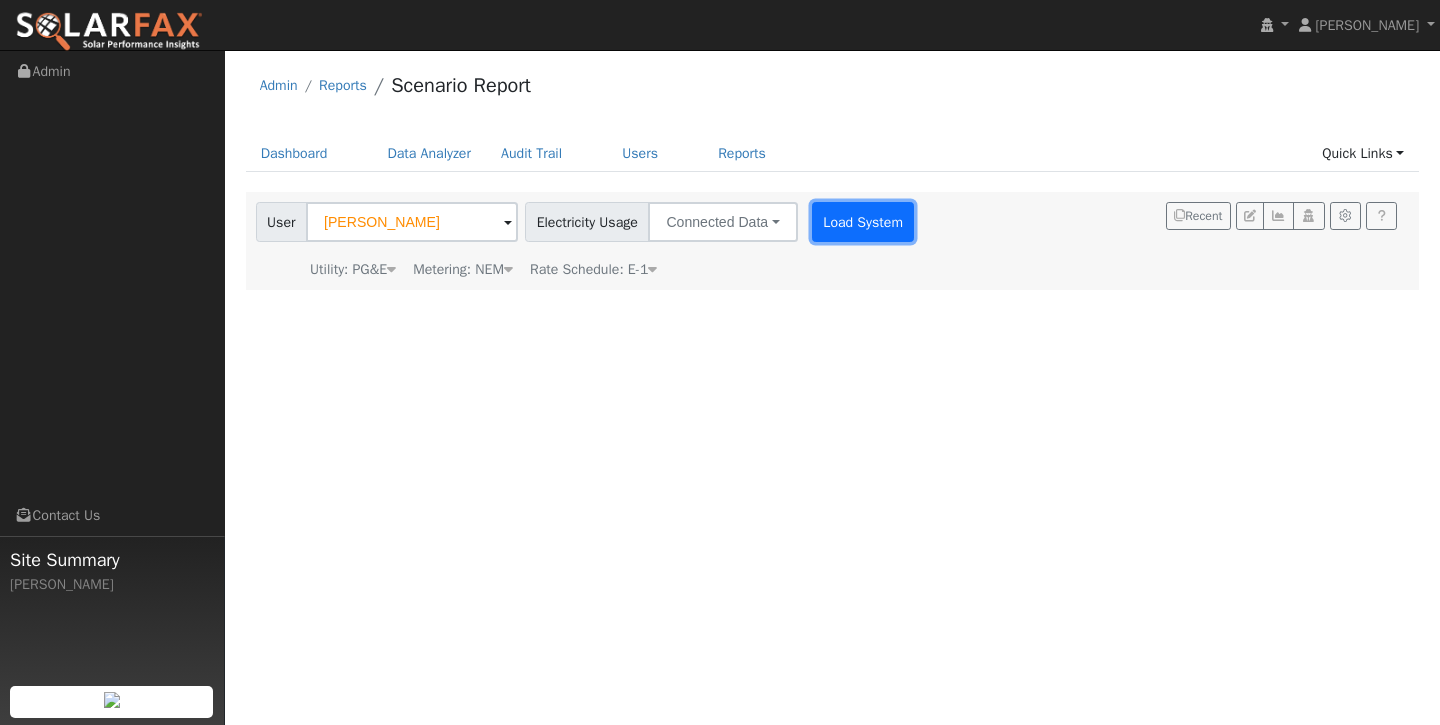click on "Load System" at bounding box center [863, 222] 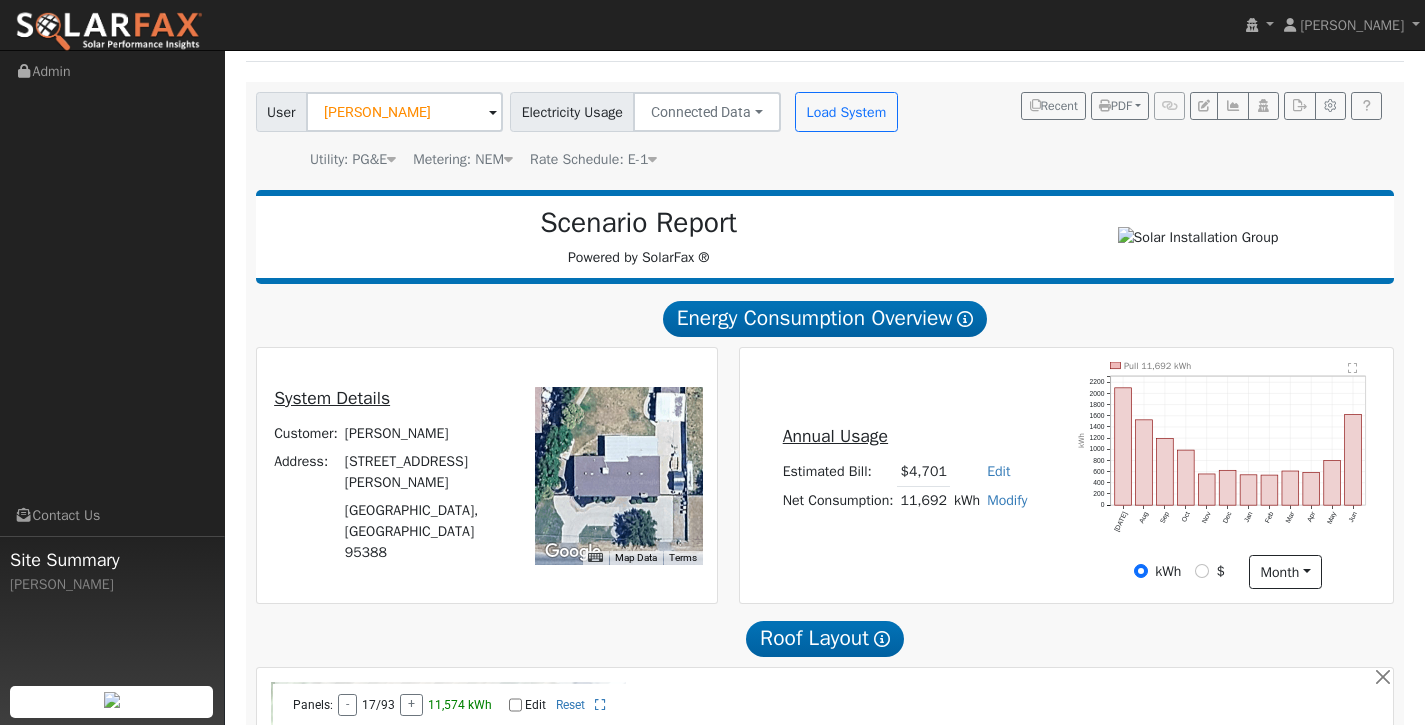 scroll, scrollTop: 118, scrollLeft: 0, axis: vertical 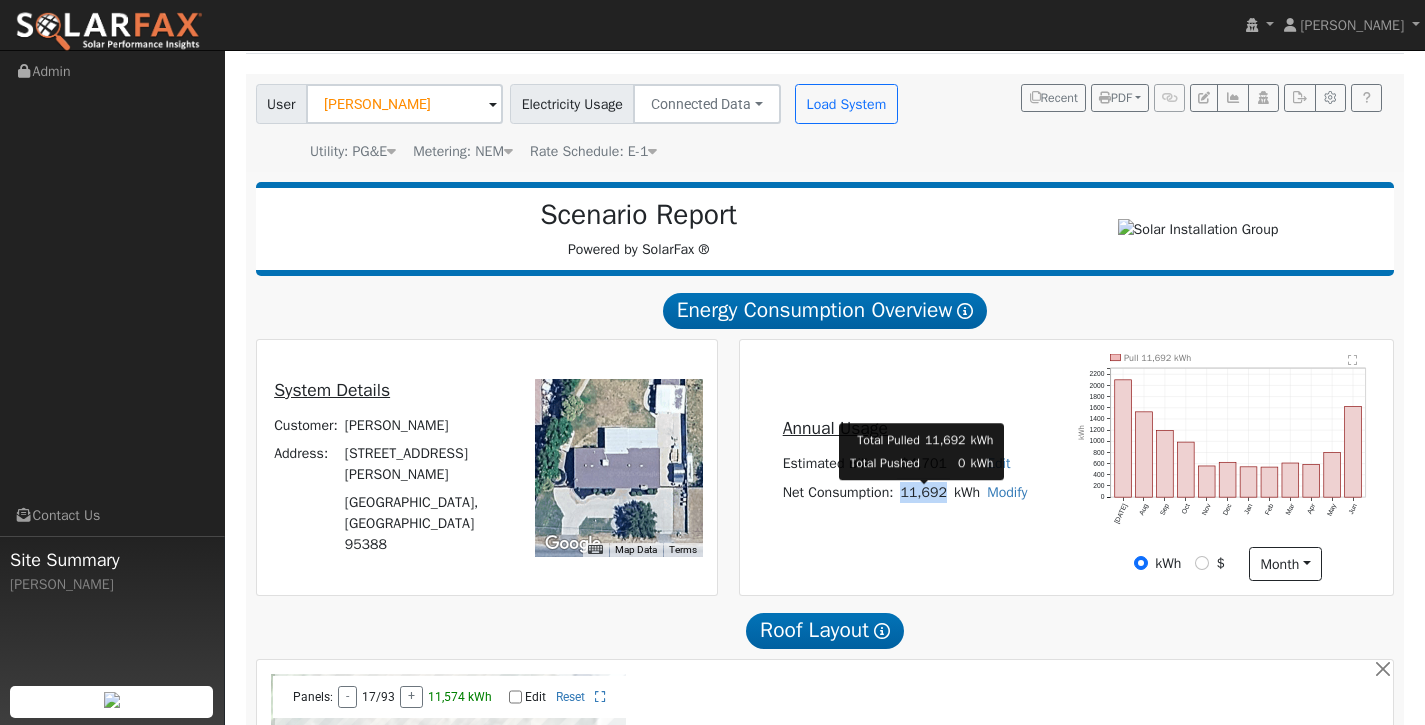 drag, startPoint x: 944, startPoint y: 500, endPoint x: 904, endPoint y: 500, distance: 40 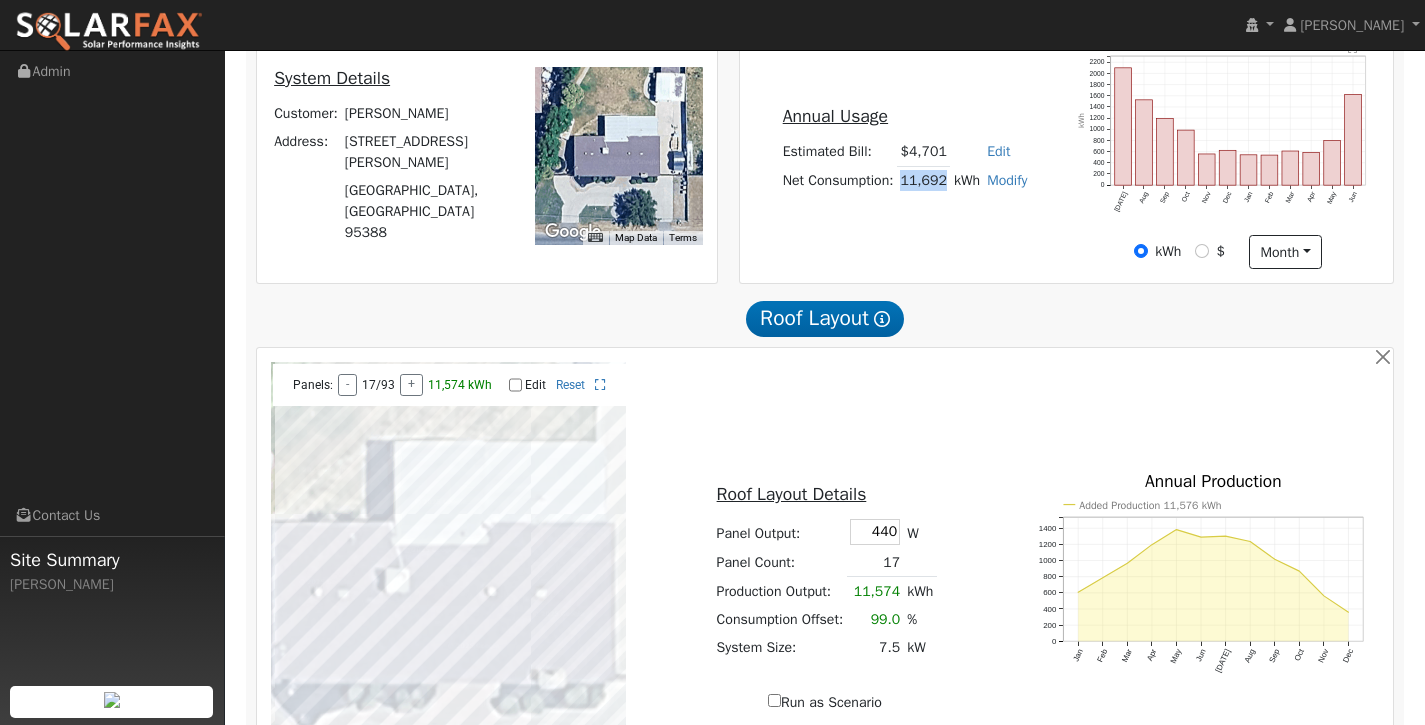 scroll, scrollTop: 782, scrollLeft: 0, axis: vertical 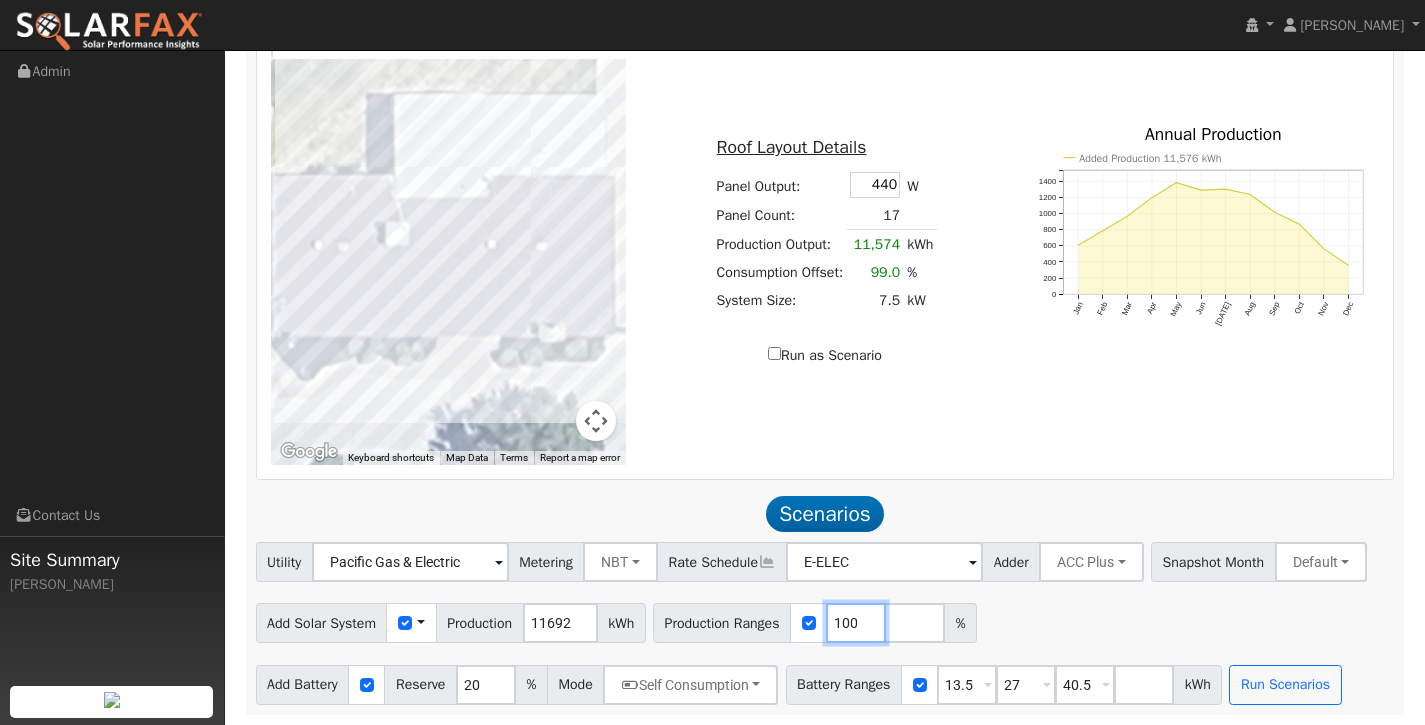 click on "100" at bounding box center (856, 623) 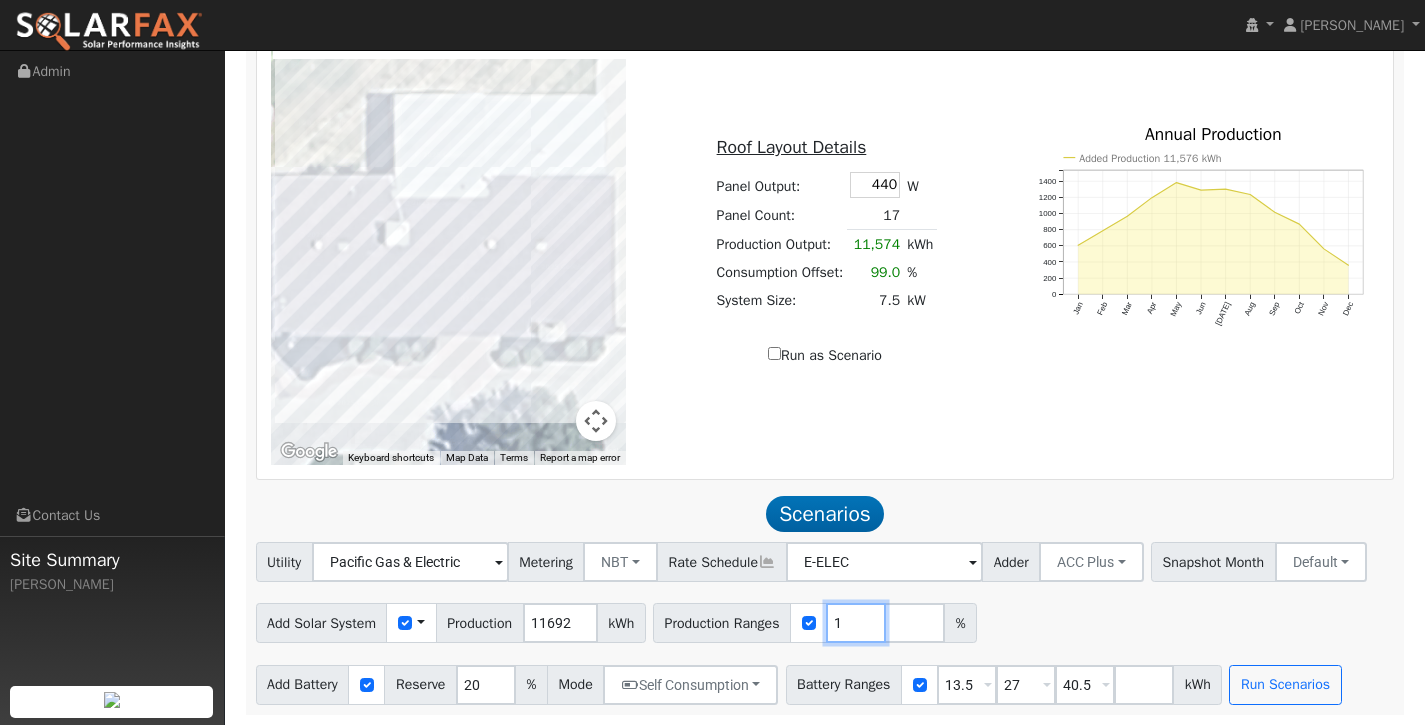 type on "15" 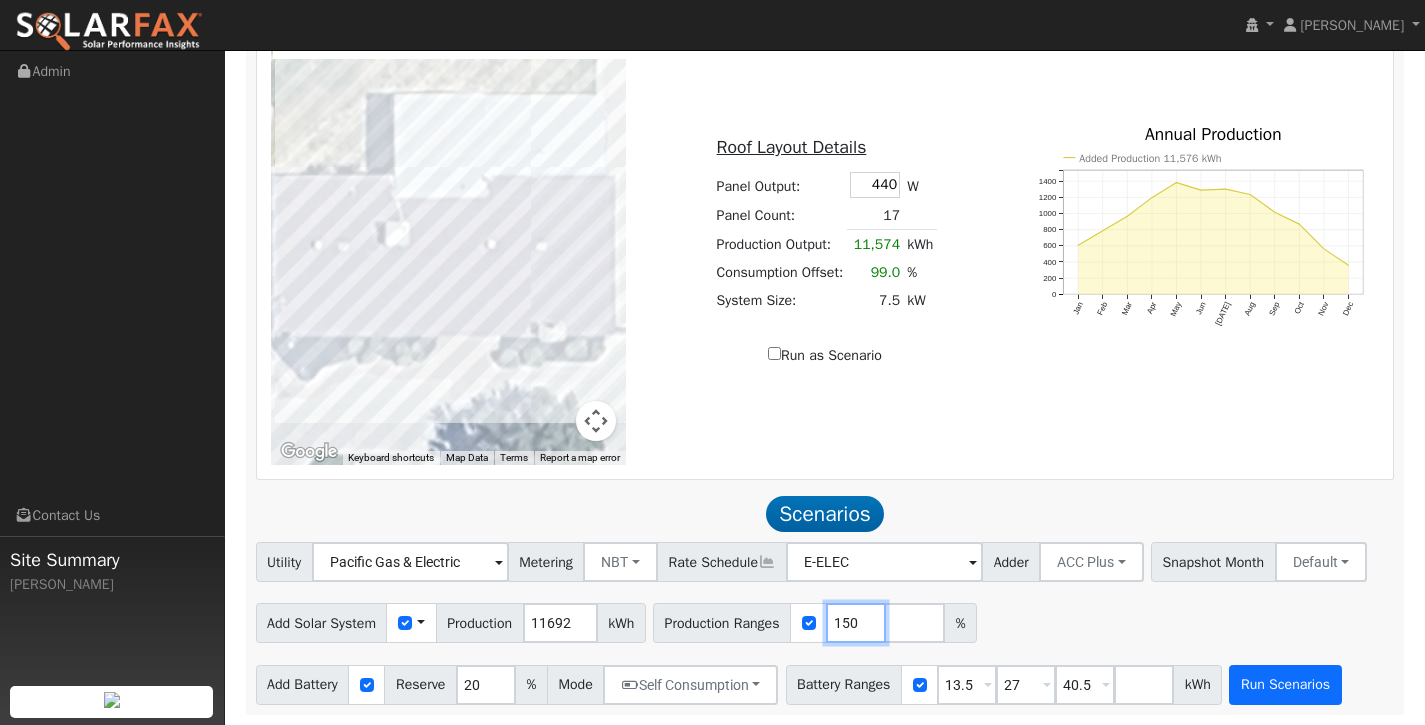 type on "150" 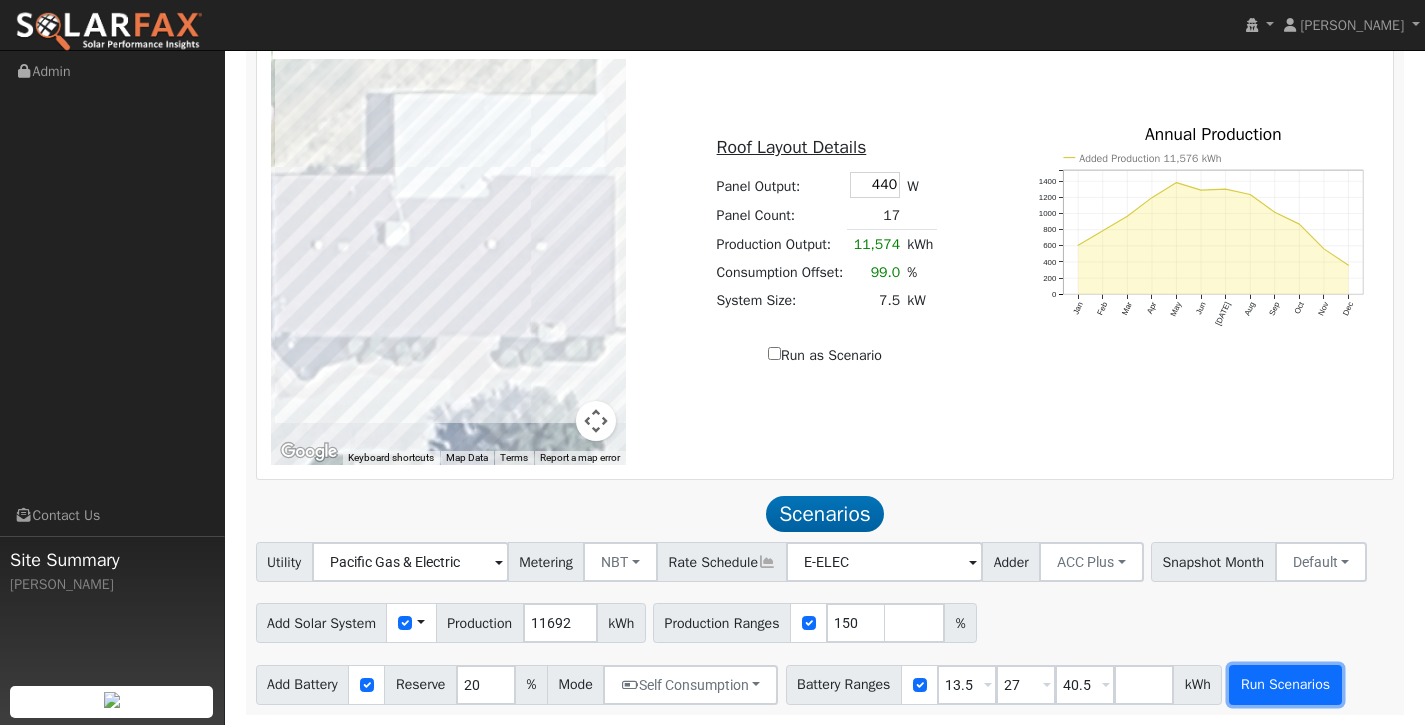 click on "Run Scenarios" at bounding box center [1285, 685] 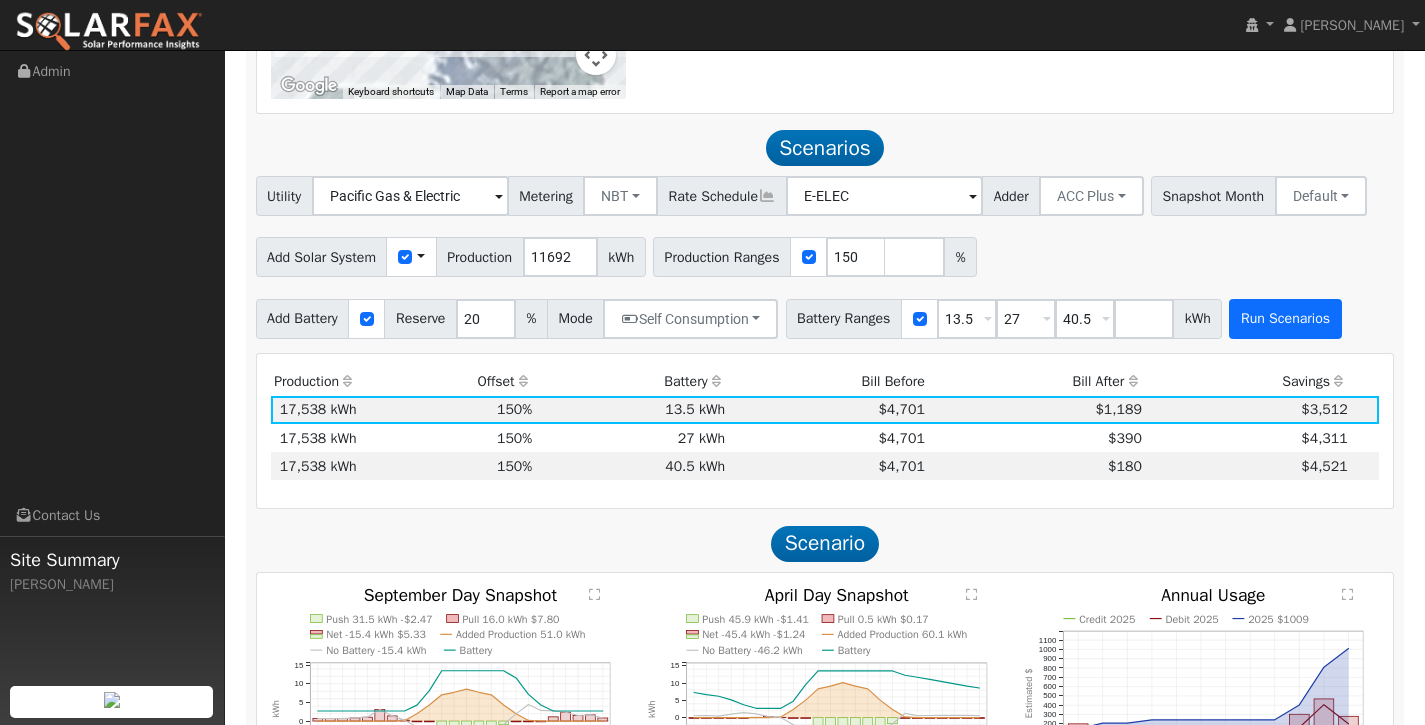scroll, scrollTop: 1218, scrollLeft: 0, axis: vertical 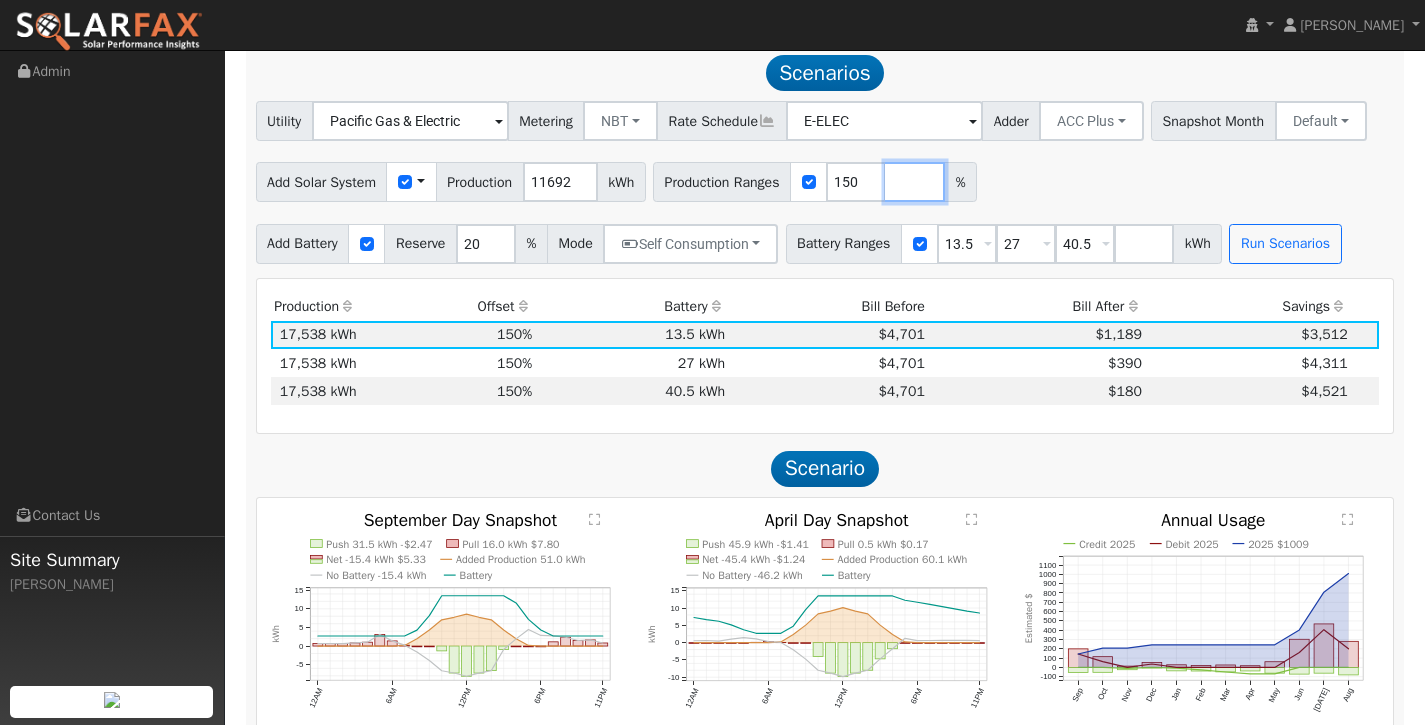 click at bounding box center (915, 182) 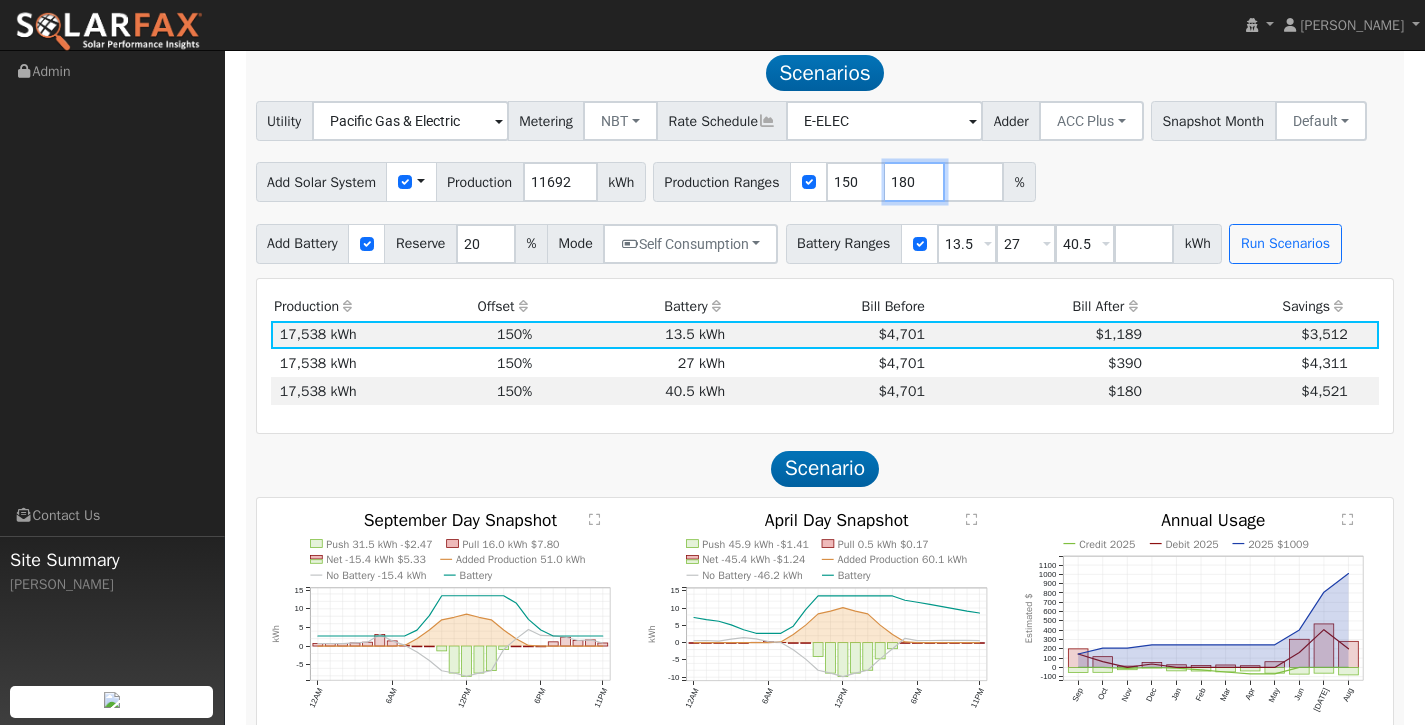 type on "180" 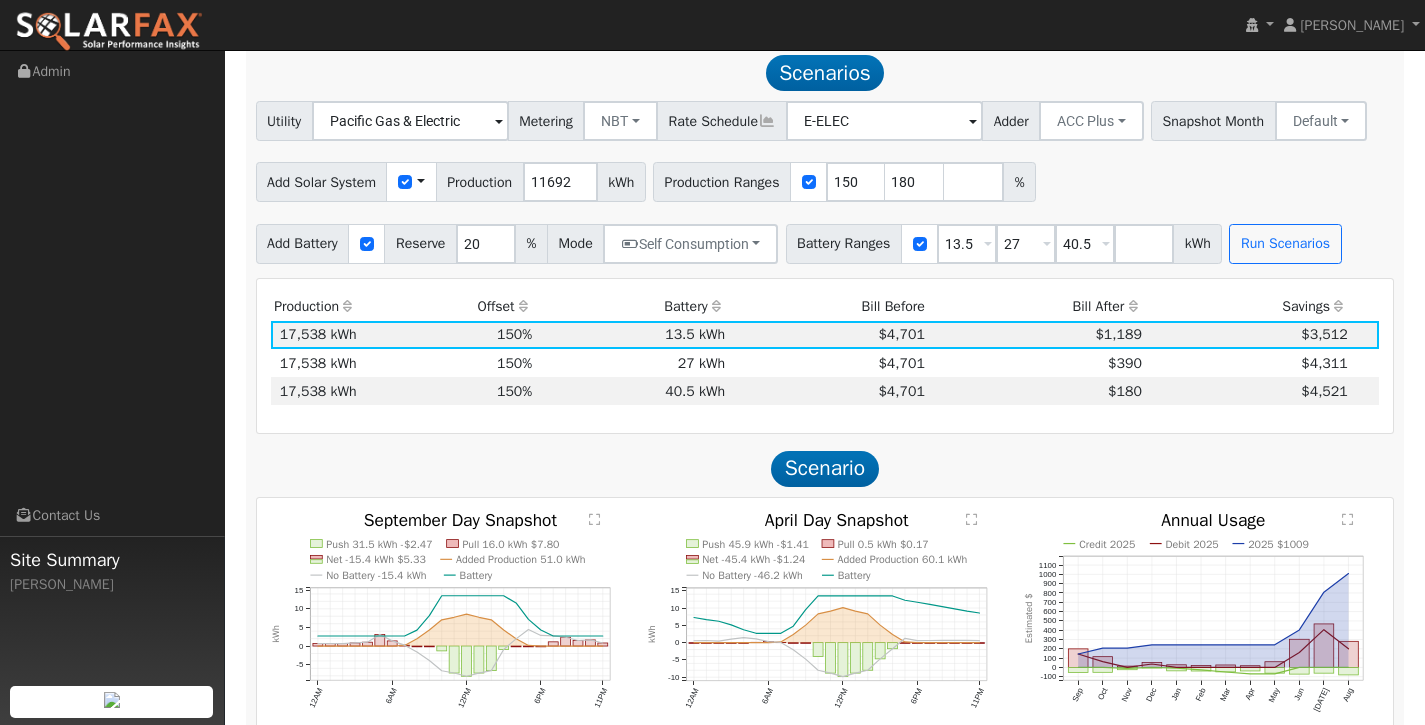 click on "Scenario Report  Powered by SolarFax ®   Energy Consumption Overview  Show Help  This analysis uses information about your recent energy consumption to recommend the ideal amount of battery storage based upon your need for energy bill savings and backup power.    You have provided your hourly consumption data, which provides the most accurate battery storage recommendation to meet your energy goals.  Your annual energy consumption is  11,692 kWh  and your estimated annual cost for this power is  $4,701 Your highest energy usage month is  July , and your lowest energy usage month is  February System Details Customer: [PERSON_NAME] Address: [STREET_ADDRESS][PERSON_NAME][PERSON_NAME] ← Move left → Move right ↑ Move up ↓ Move down + Zoom in - Zoom out Home Jump left by 75% End Jump right by 75% Page Up Jump up by 75% Page Down Jump down by 75% Map Data Imagery ©2025 Airbus, Maxar Technologies Imagery ©2025 Airbus, Maxar Technologies 10 m  Click to toggle between metric and imperial units Terms Annual Usage" 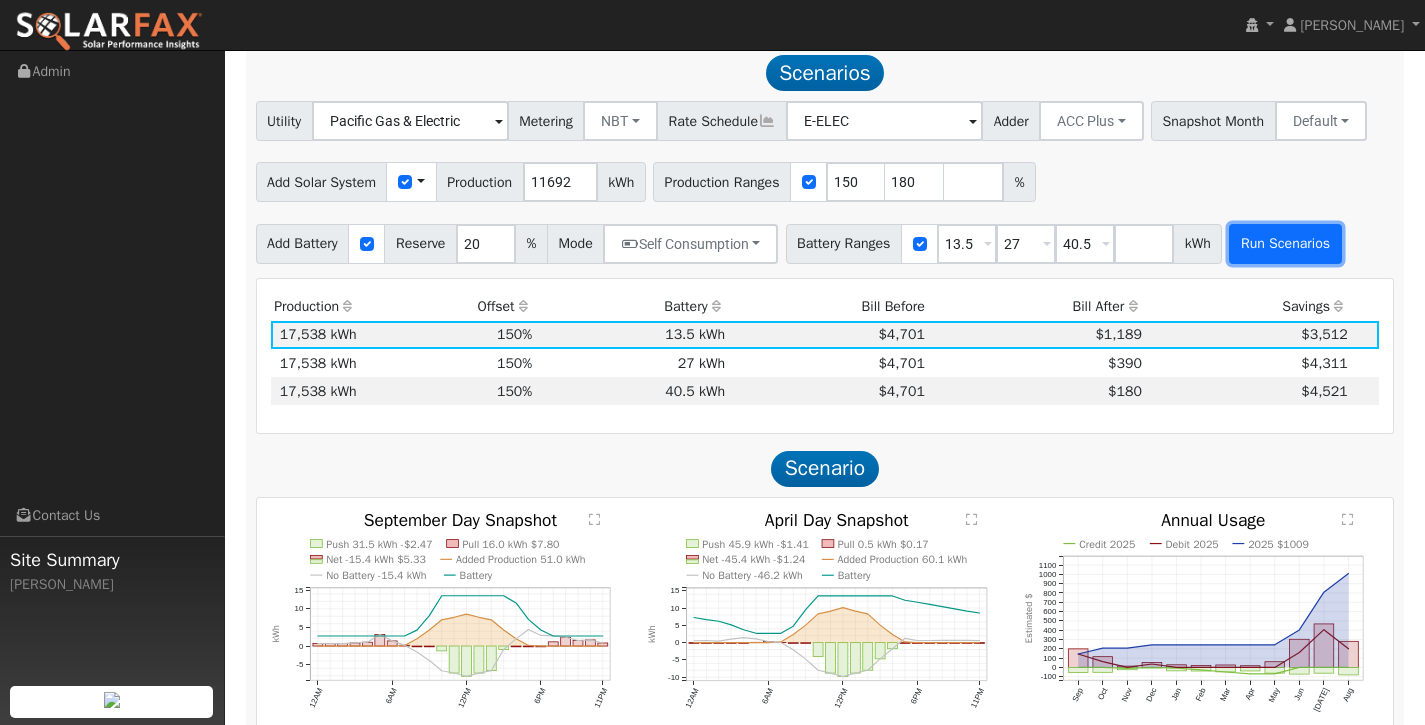 click on "Run Scenarios" at bounding box center [1285, 244] 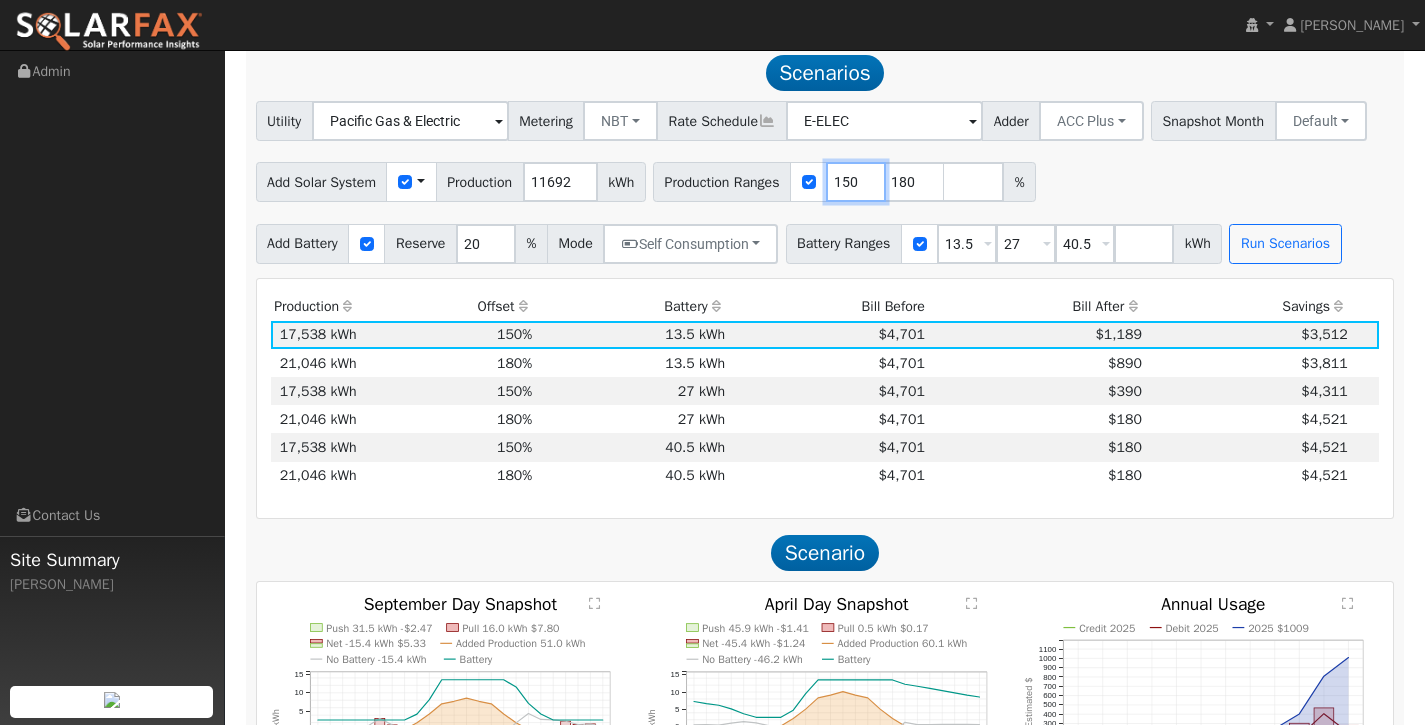 click on "150" at bounding box center (856, 182) 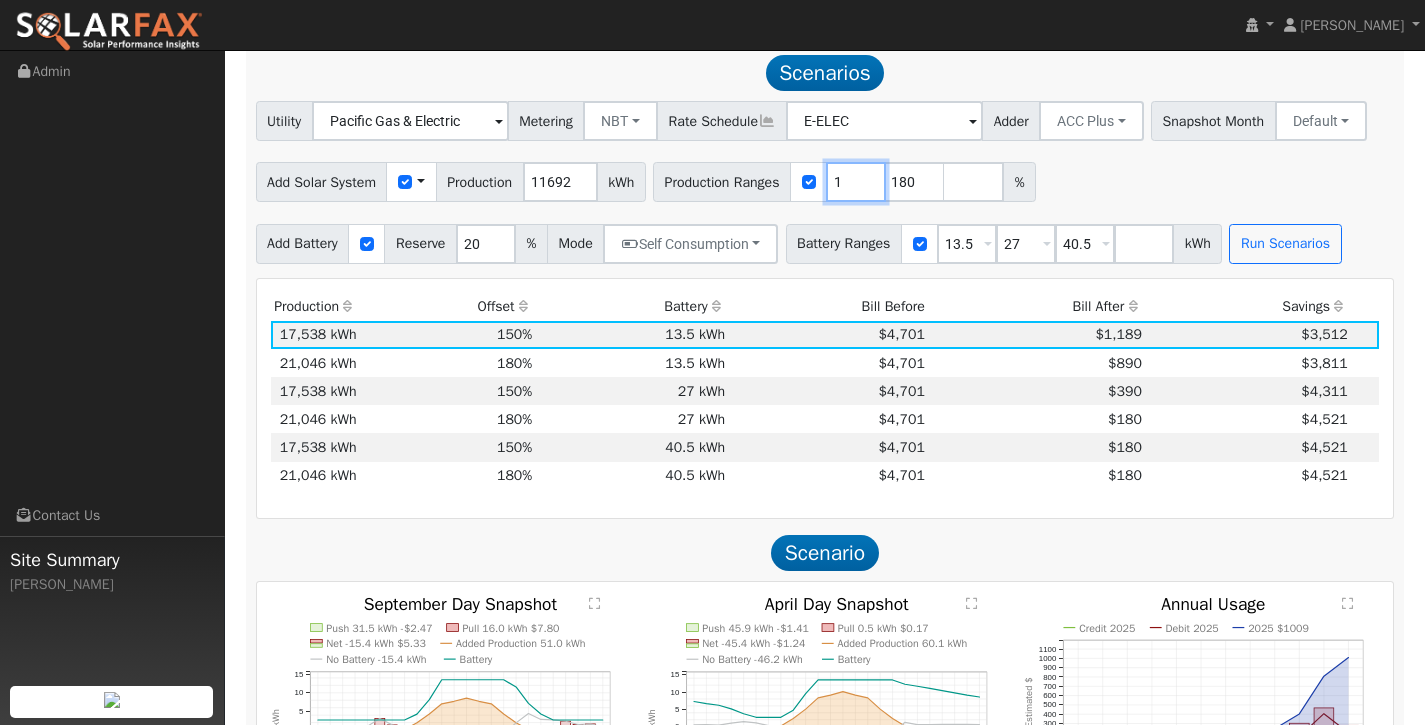 type on "180" 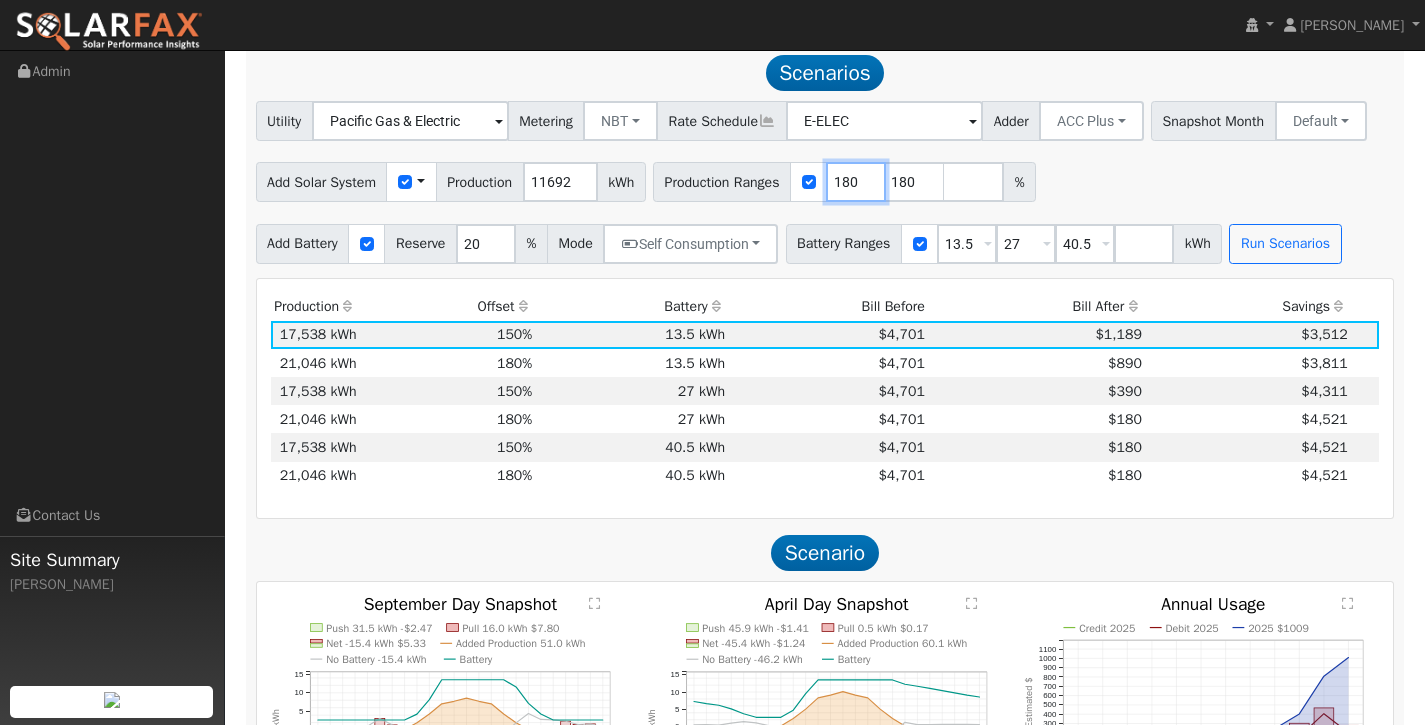 type 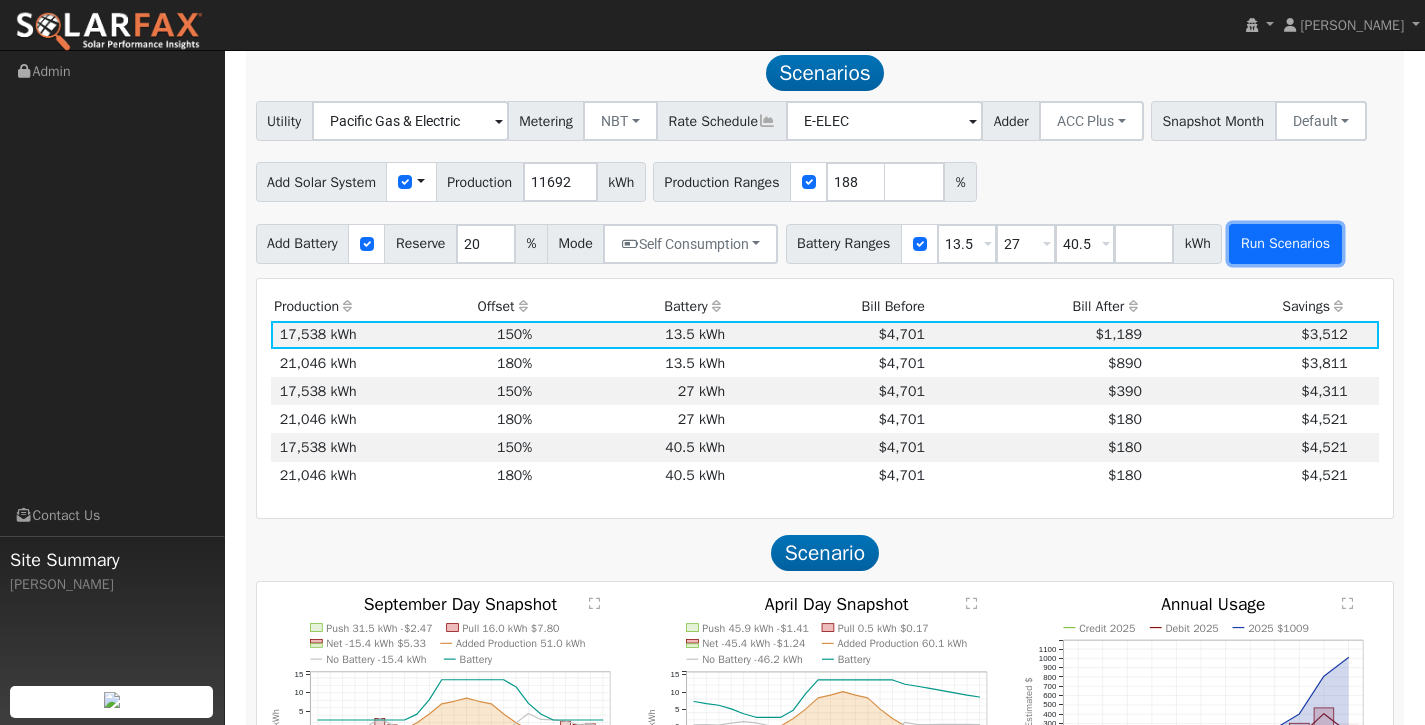 click on "Run Scenarios" at bounding box center [1285, 244] 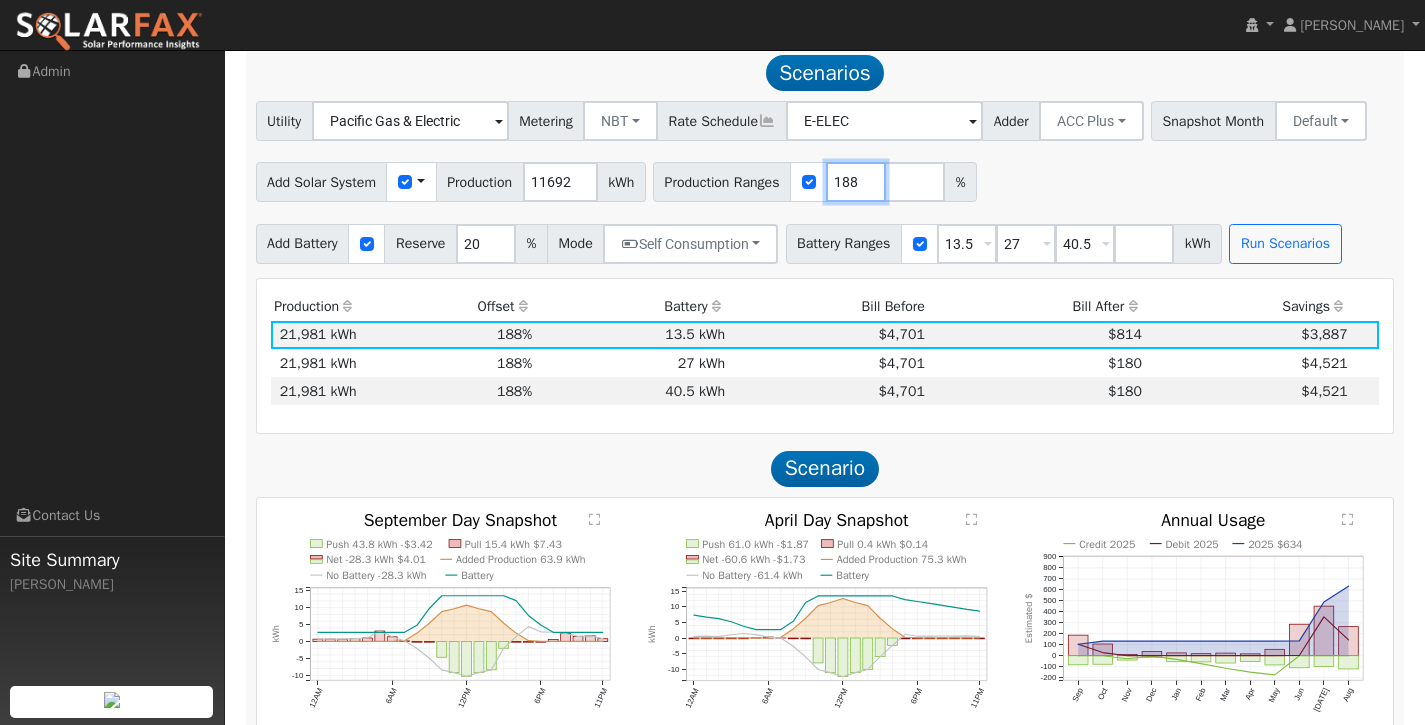 click on "188" at bounding box center (856, 182) 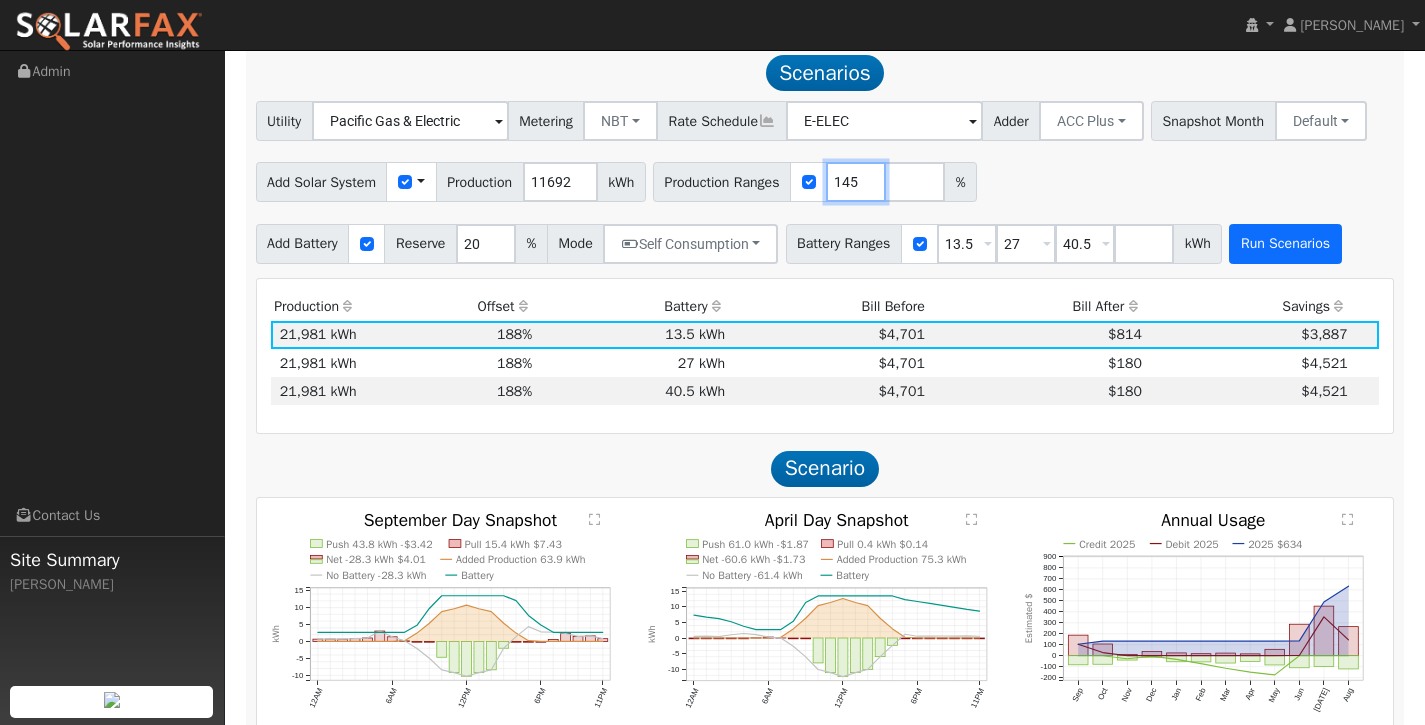 type on "145" 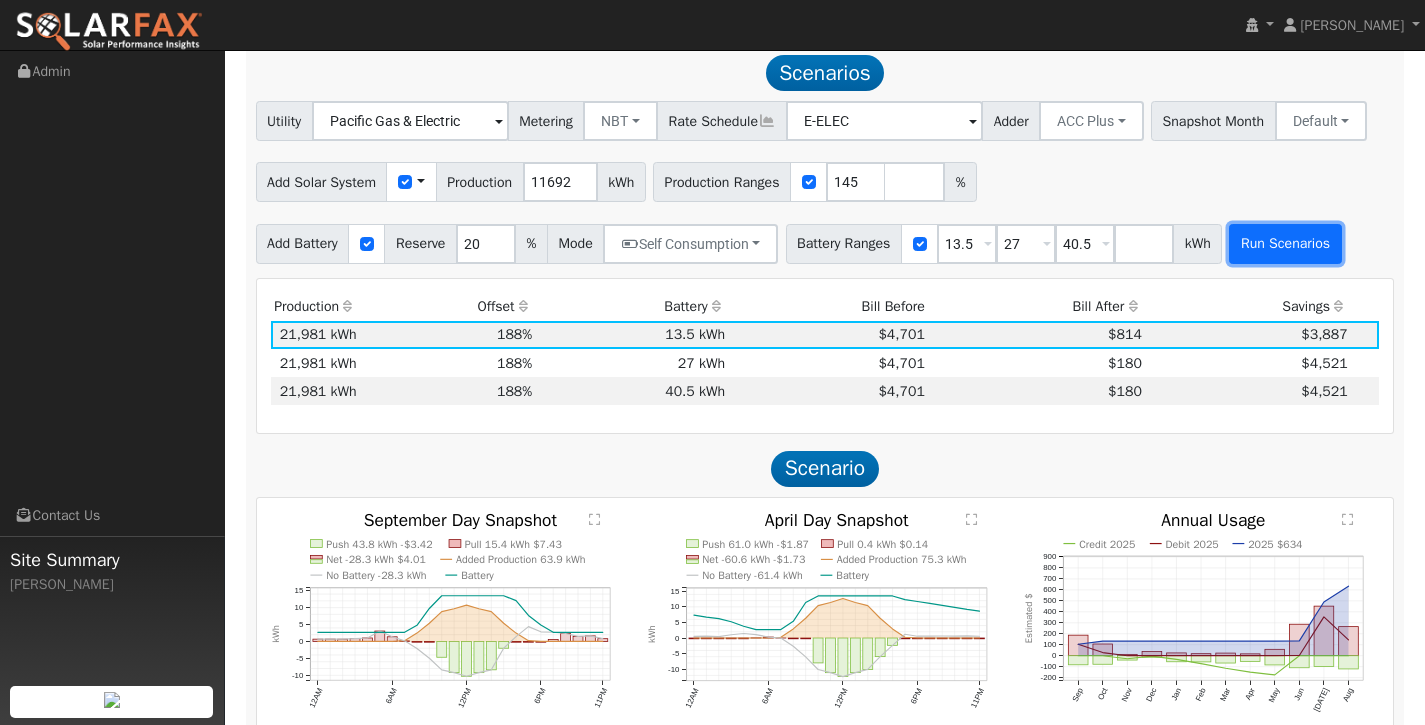 click on "Run Scenarios" at bounding box center (1285, 244) 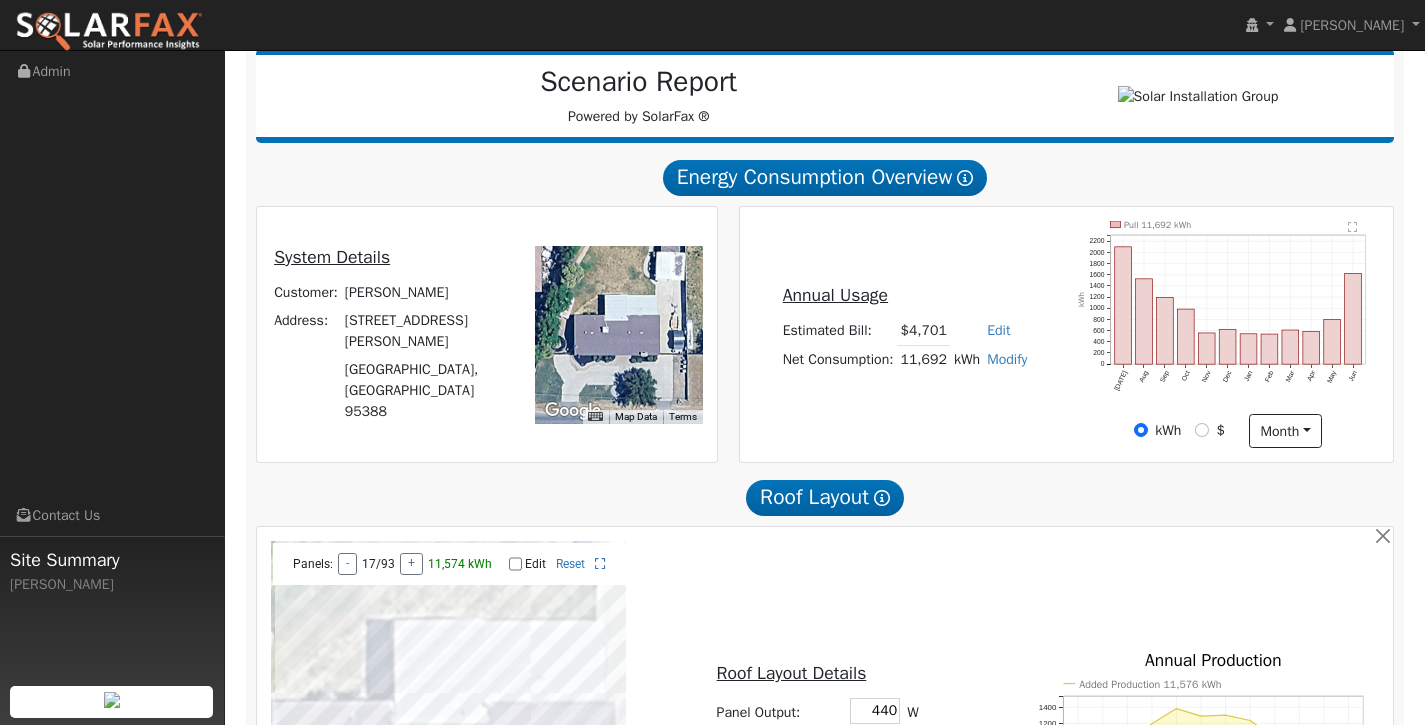 scroll, scrollTop: 157, scrollLeft: 0, axis: vertical 